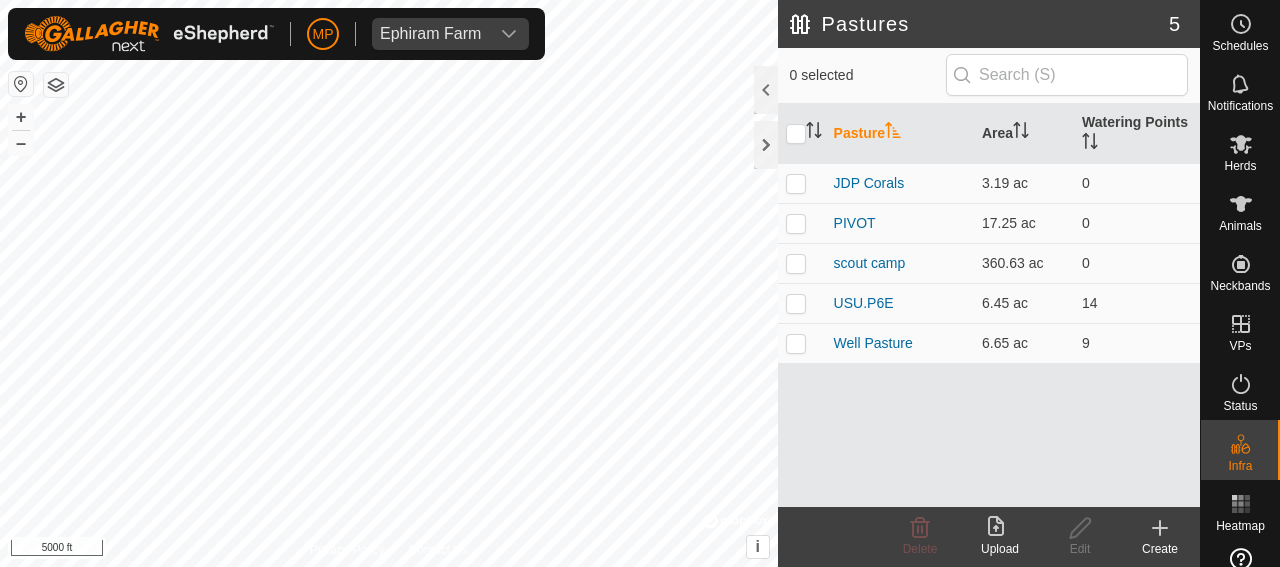scroll, scrollTop: 0, scrollLeft: 0, axis: both 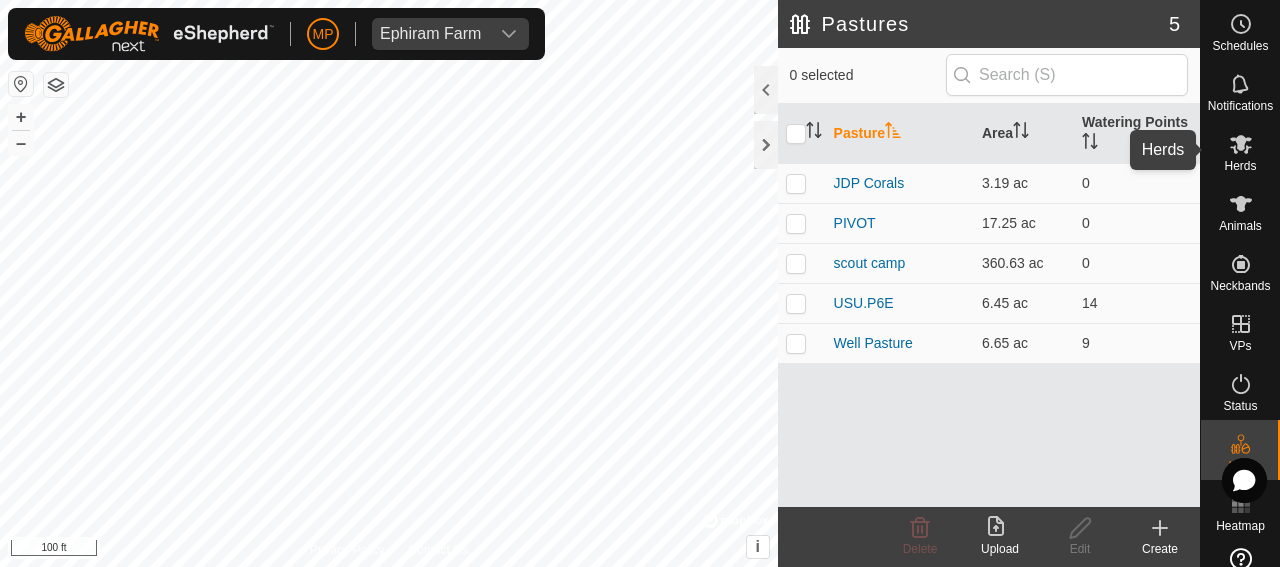 click 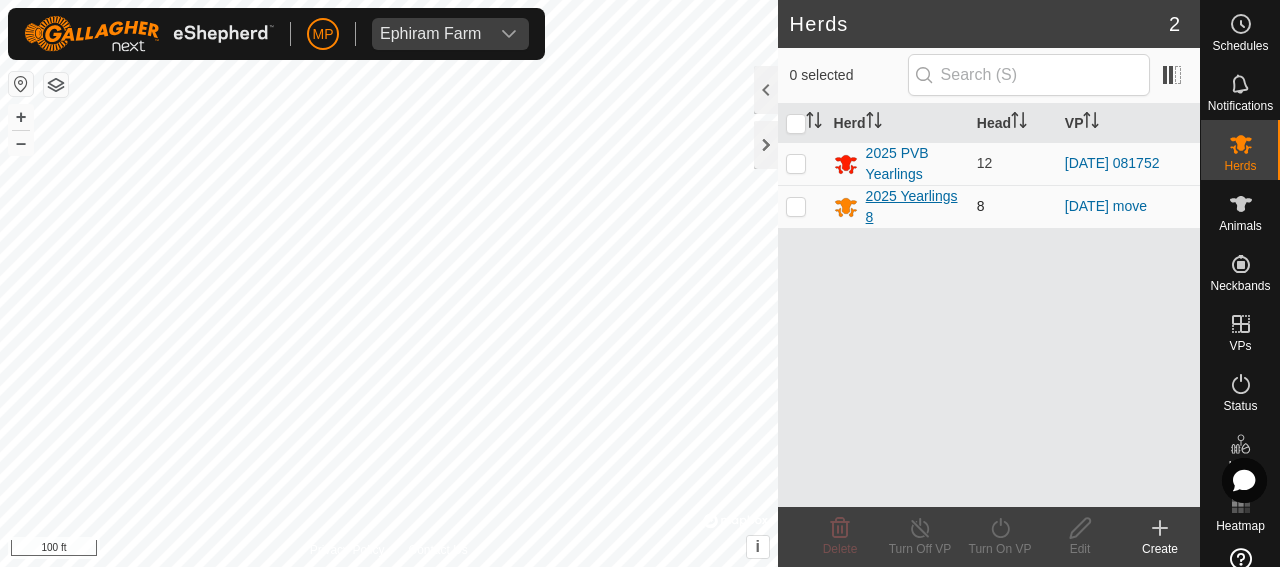 click on "2025 Yearlings 8" at bounding box center (913, 207) 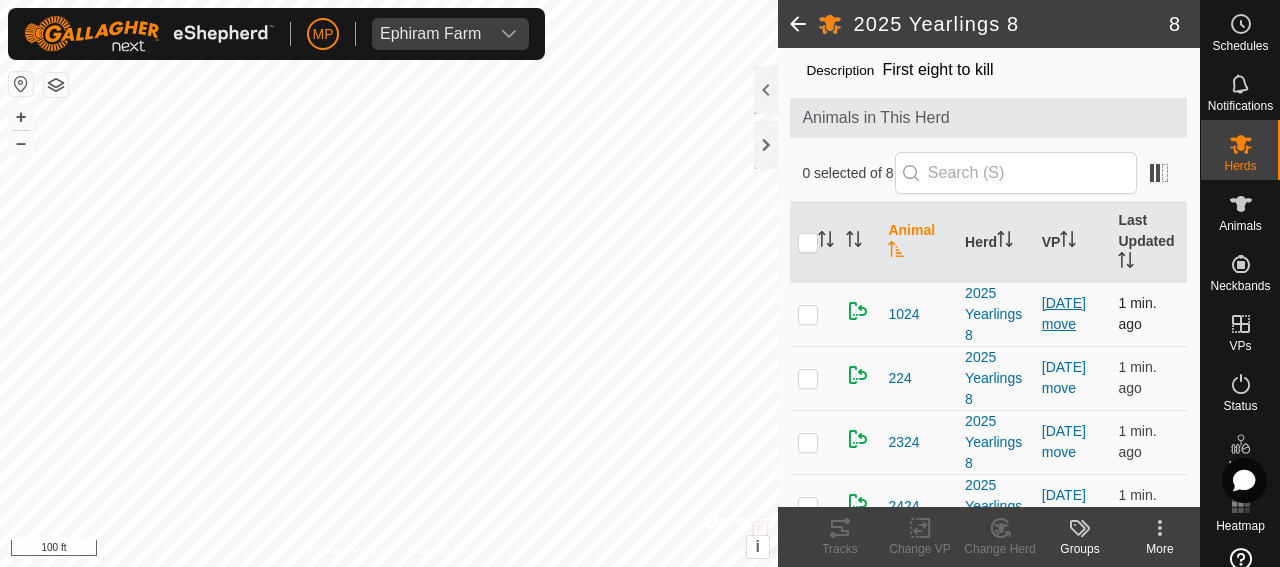 scroll, scrollTop: 43, scrollLeft: 0, axis: vertical 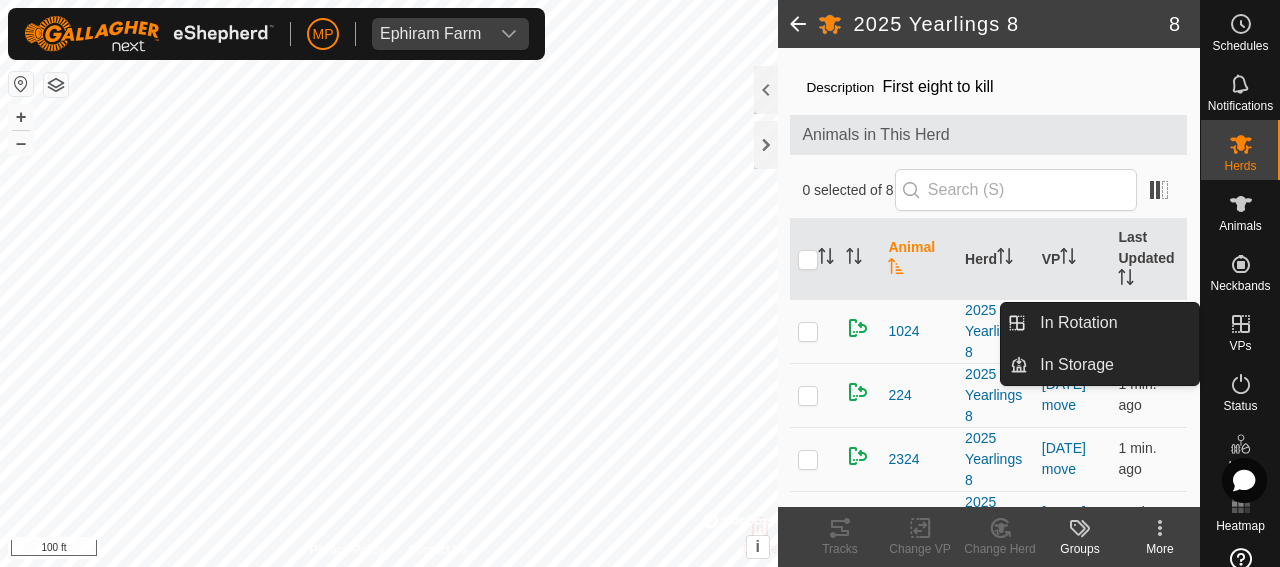 click 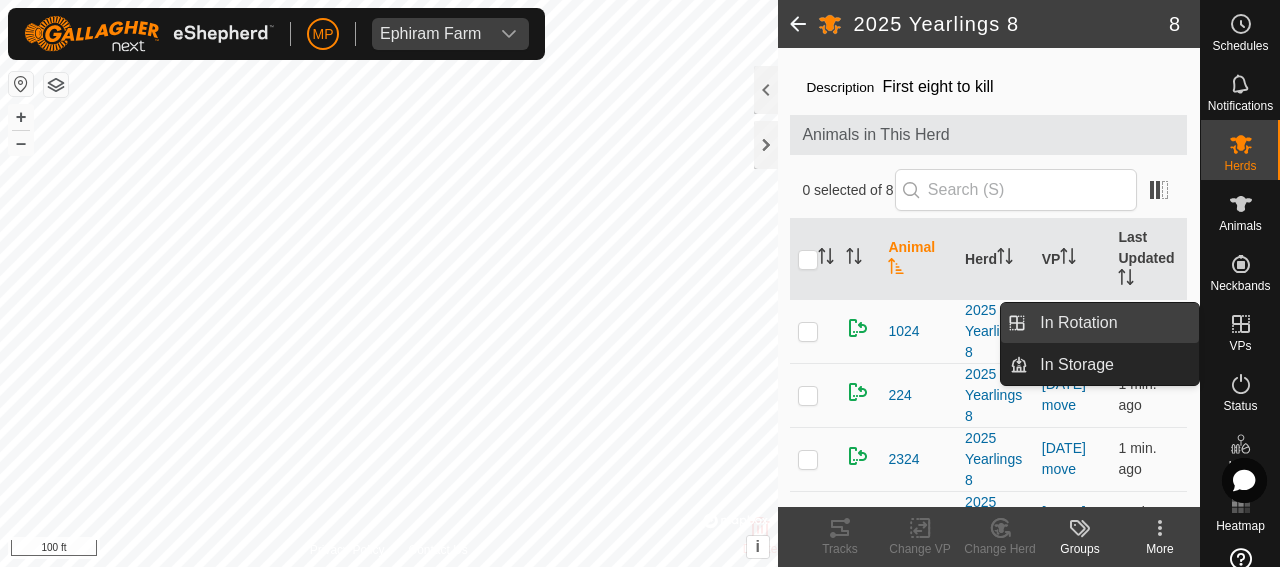 click on "In Rotation" at bounding box center (1113, 323) 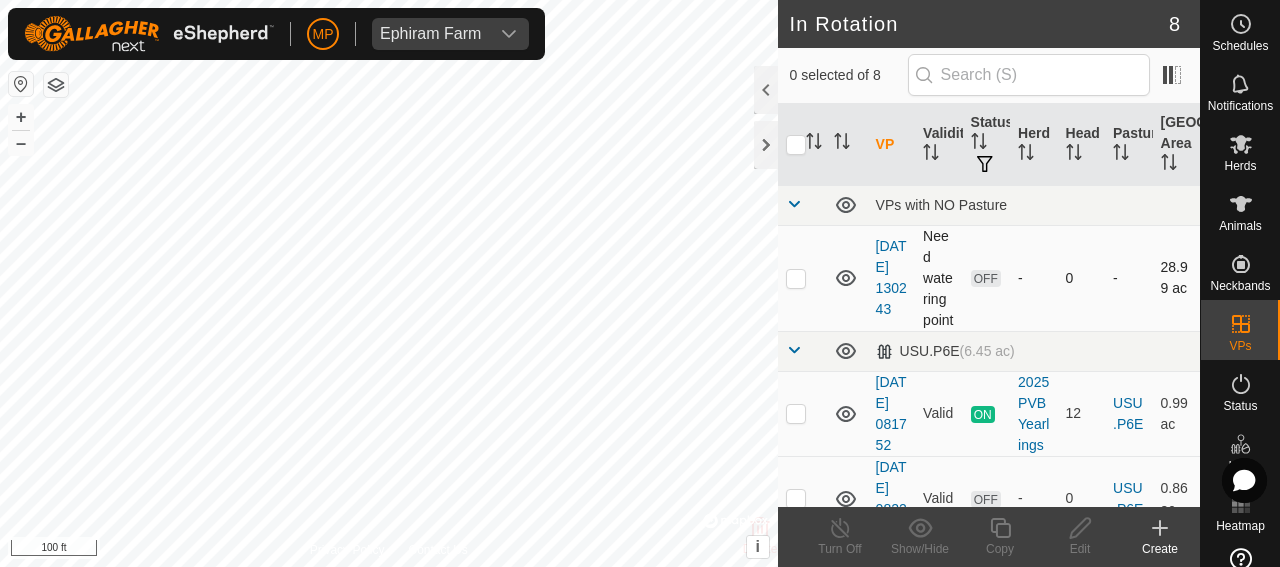checkbox on "true" 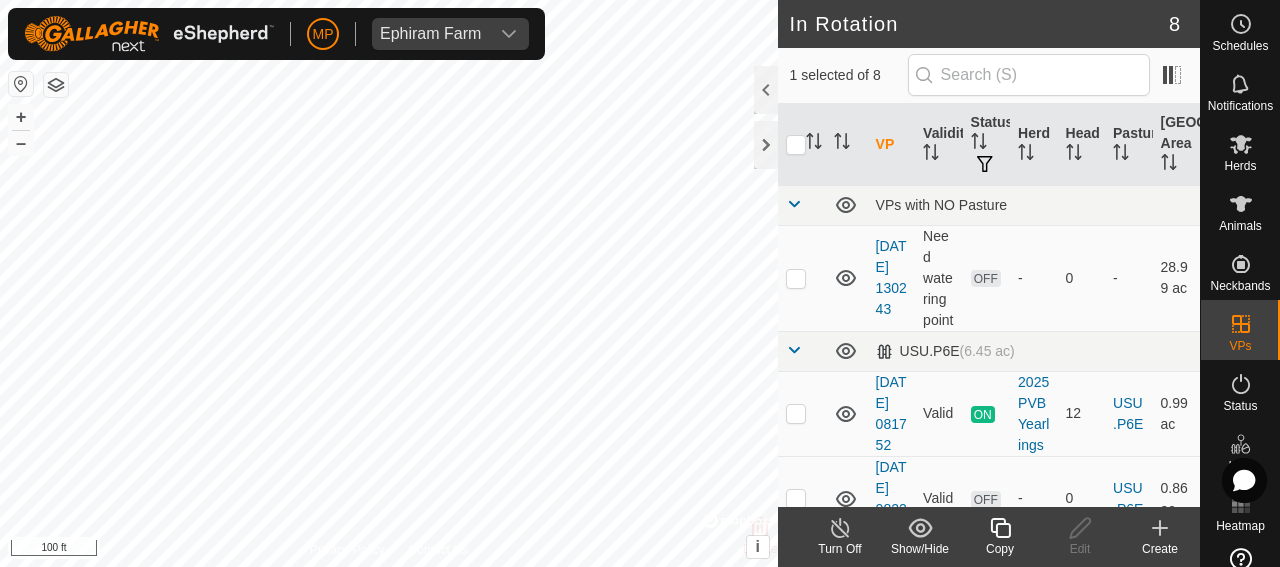 click 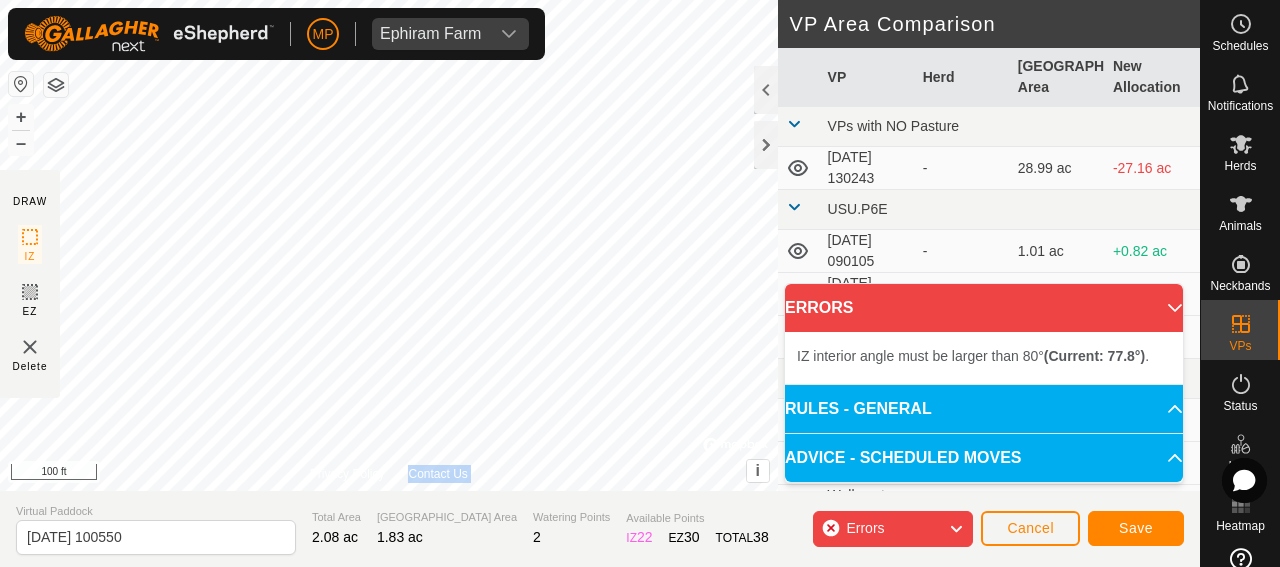 click on "Privacy Policy Contact Us IZ interior angle must be larger than 80°  (Current: 77.8°) . + – ⇧ i ©  Mapbox , ©  OpenStreetMap ,  Improve this map 100 ft" at bounding box center [389, 245] 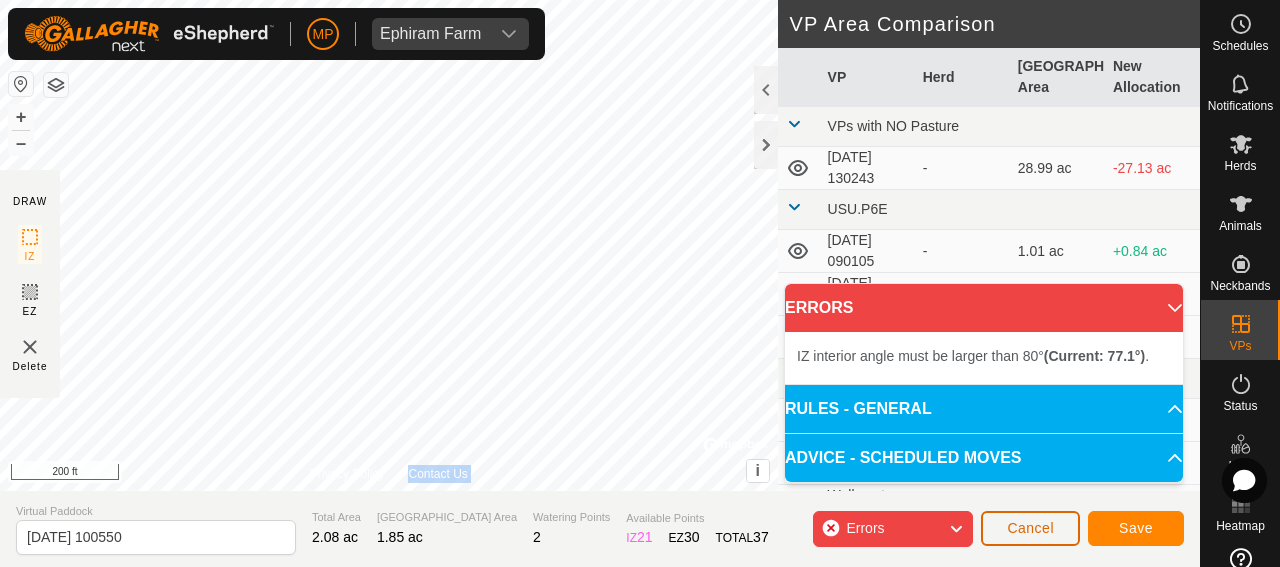click on "Cancel" 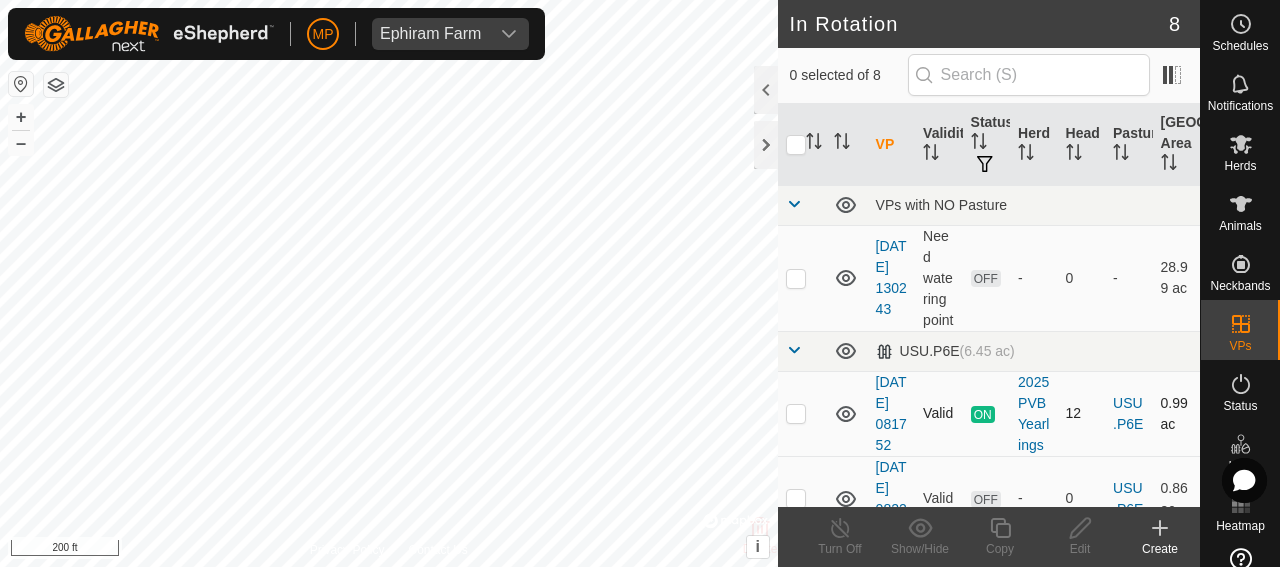 checkbox on "true" 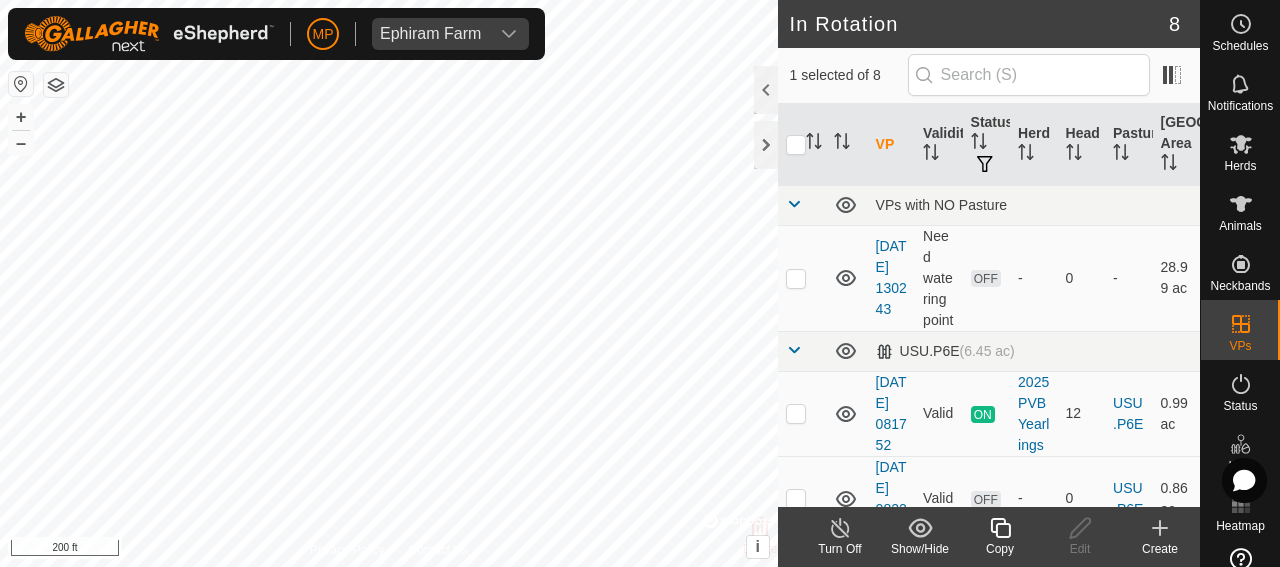 click 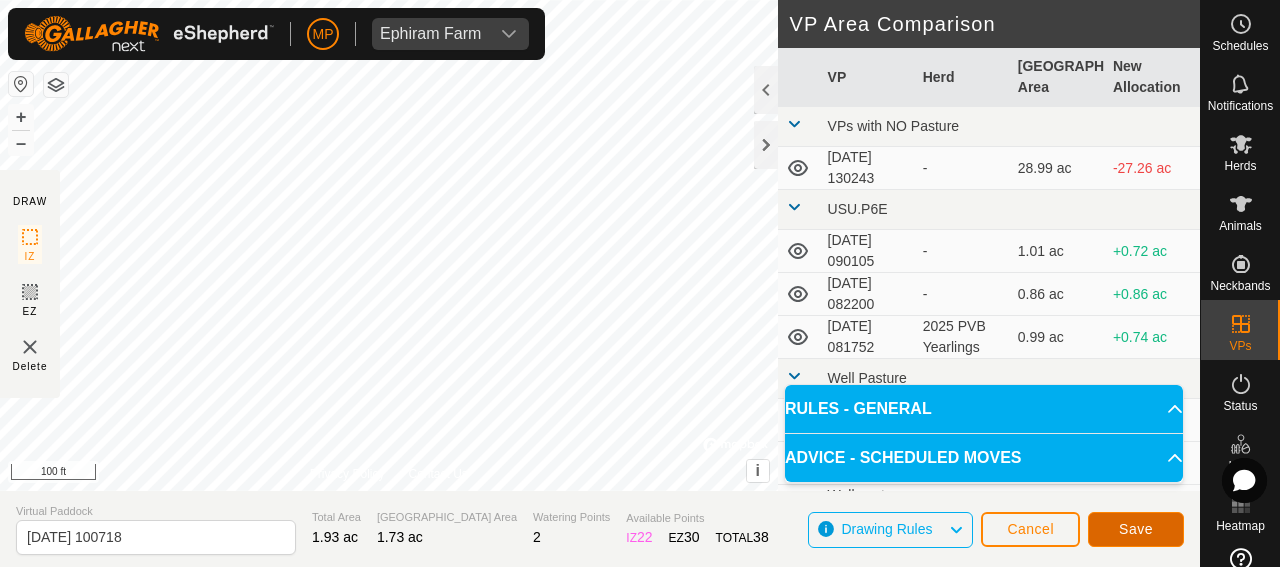 click on "Save" 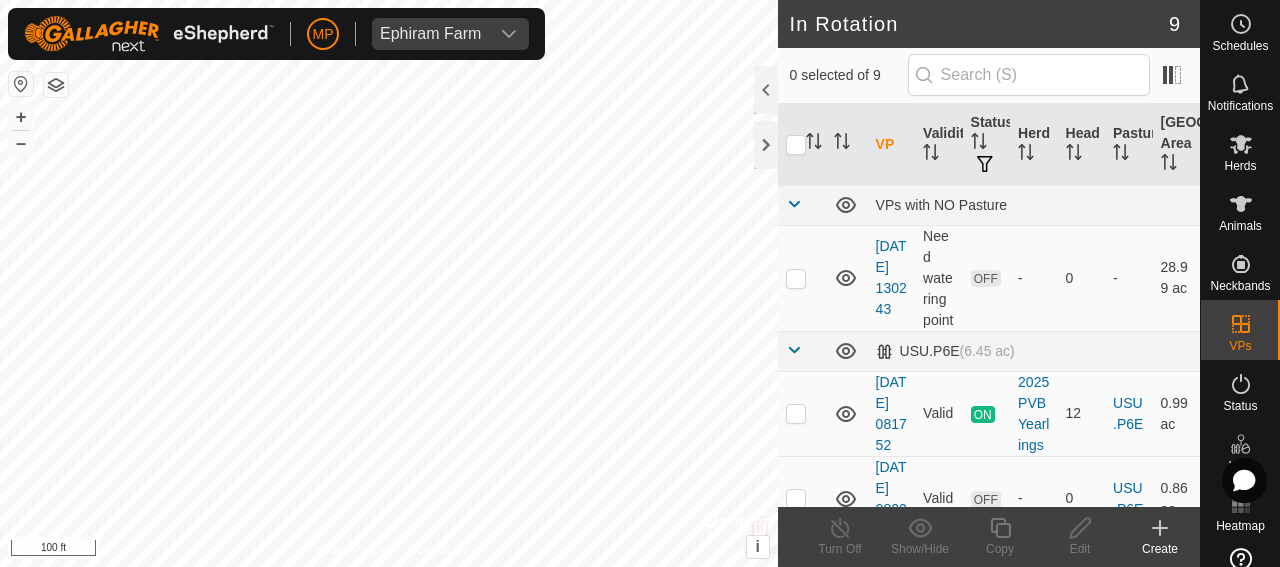 checkbox on "true" 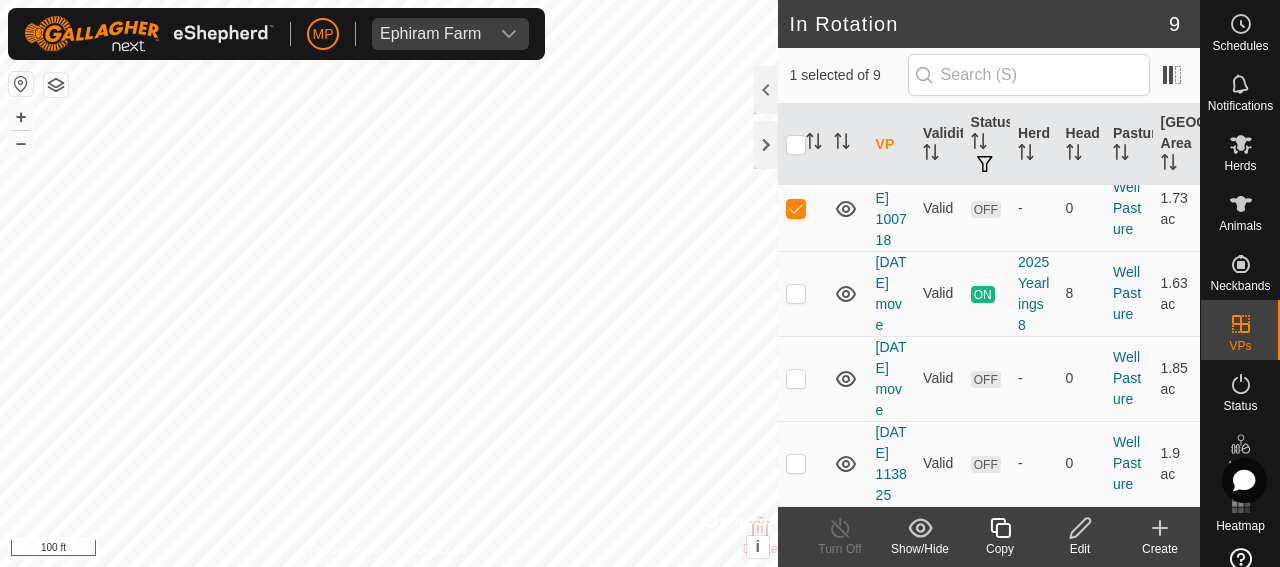 scroll, scrollTop: 700, scrollLeft: 0, axis: vertical 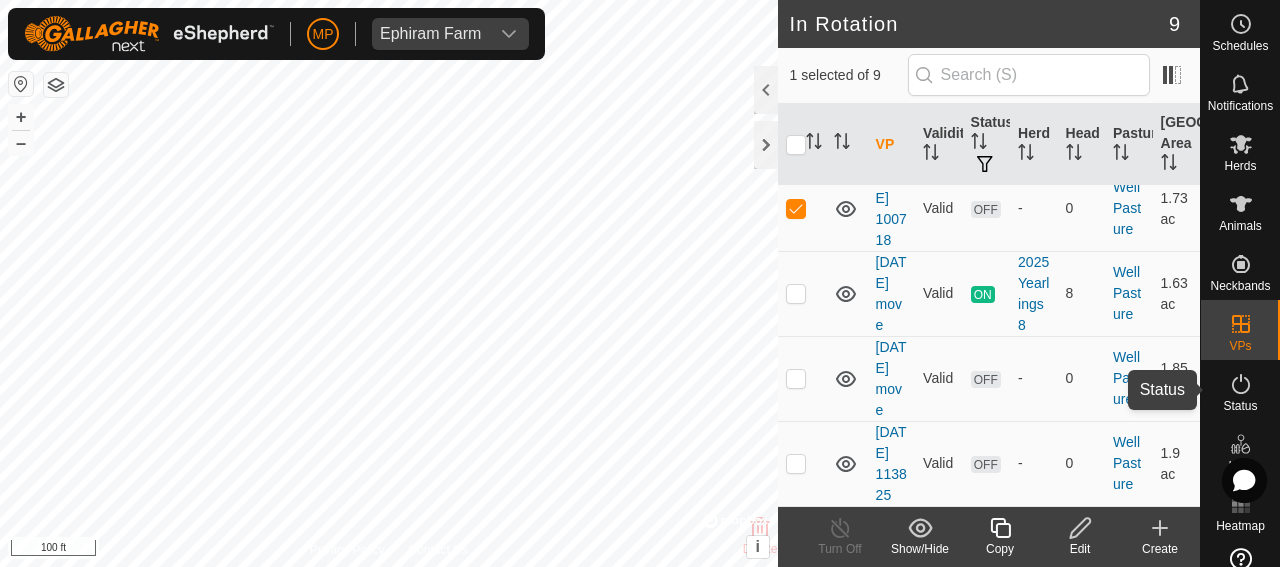 click 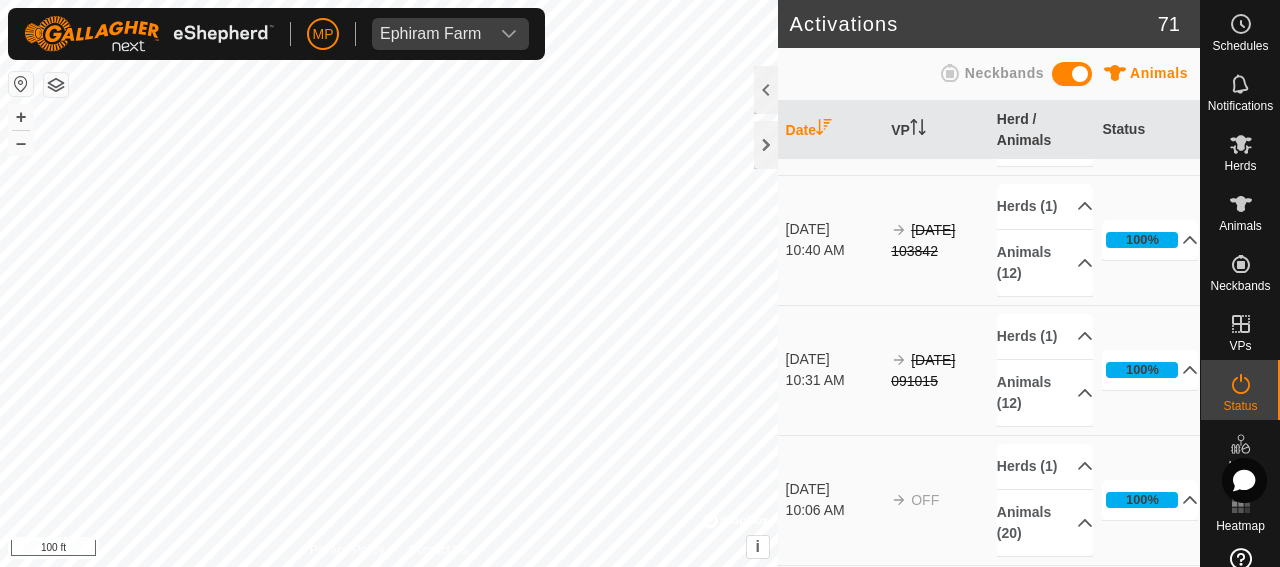 scroll, scrollTop: 2800, scrollLeft: 0, axis: vertical 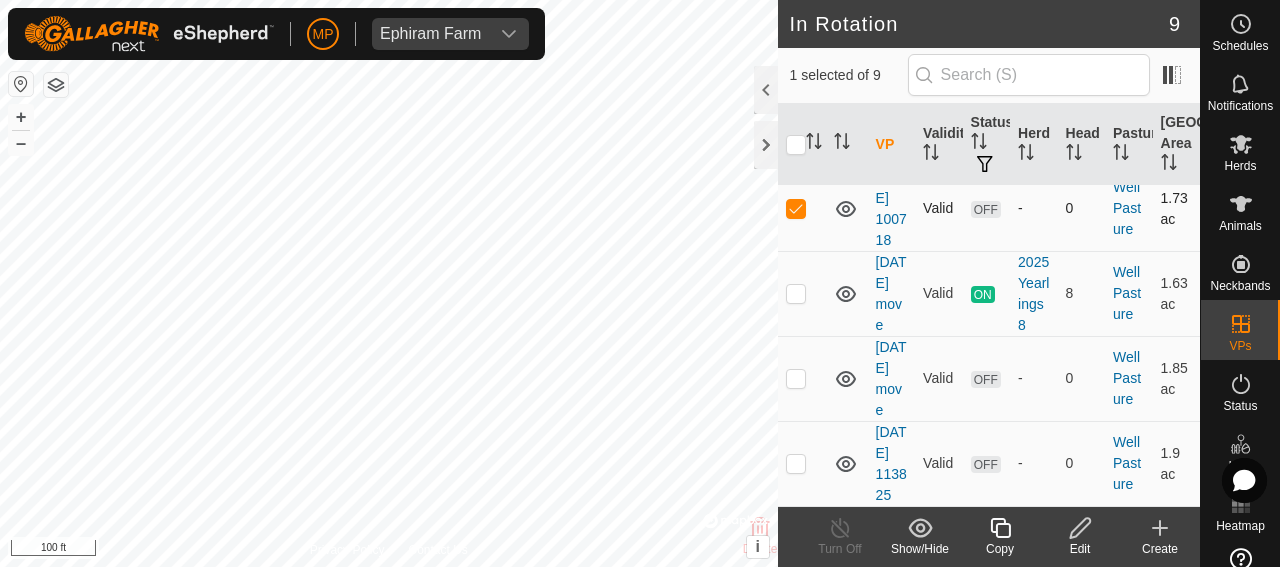 click at bounding box center [796, 208] 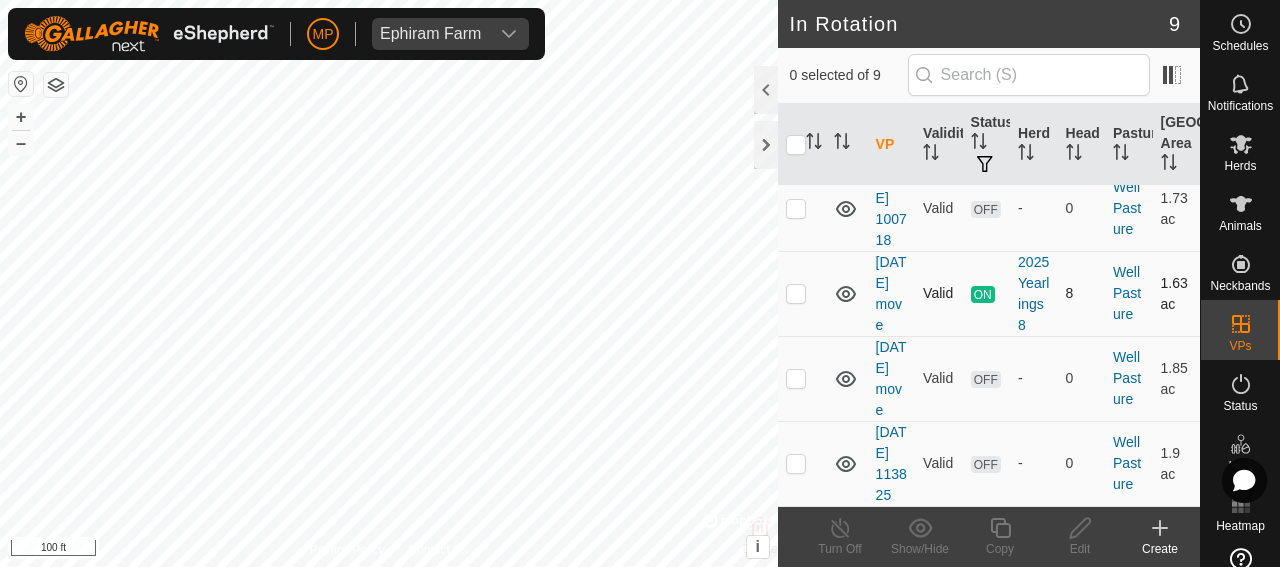 click at bounding box center (796, 293) 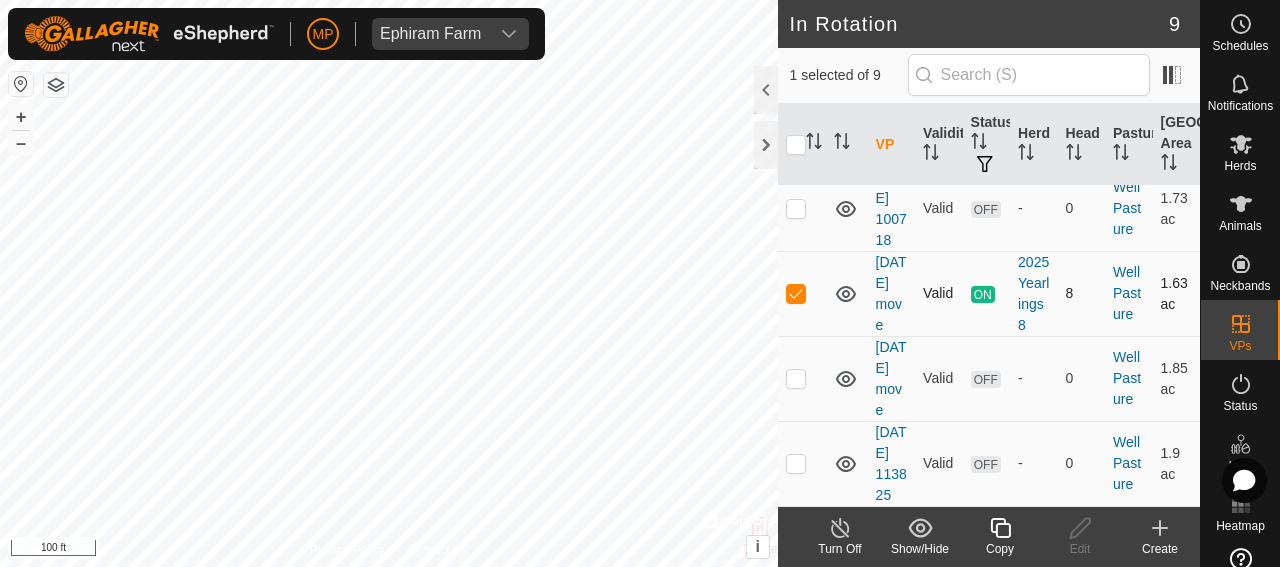 click at bounding box center (796, 293) 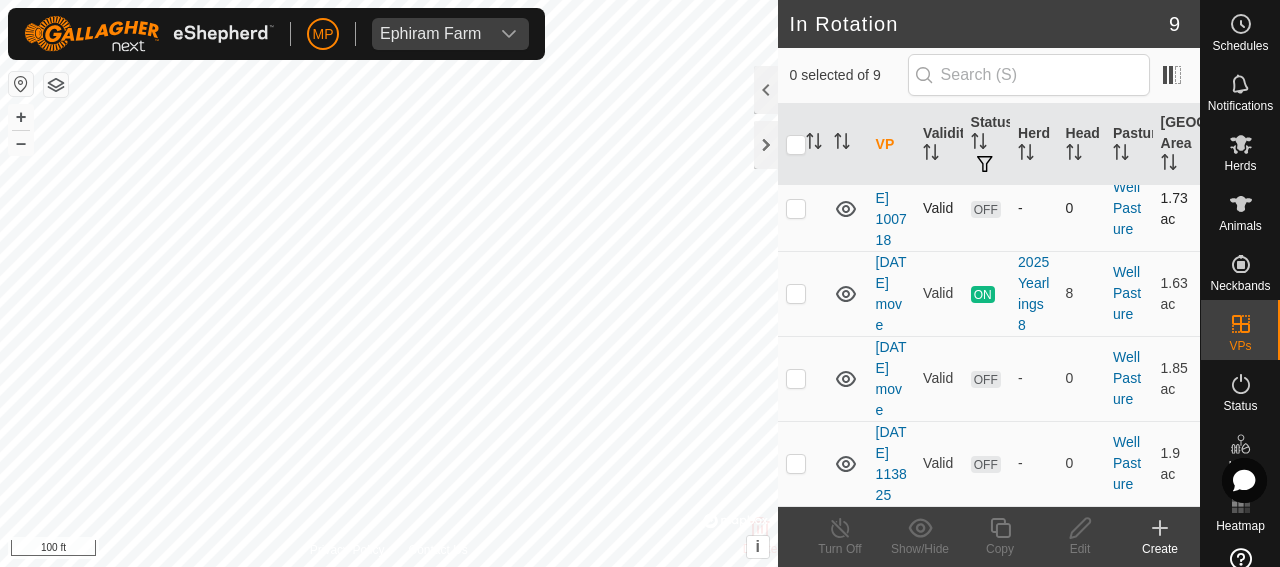 click at bounding box center [796, 208] 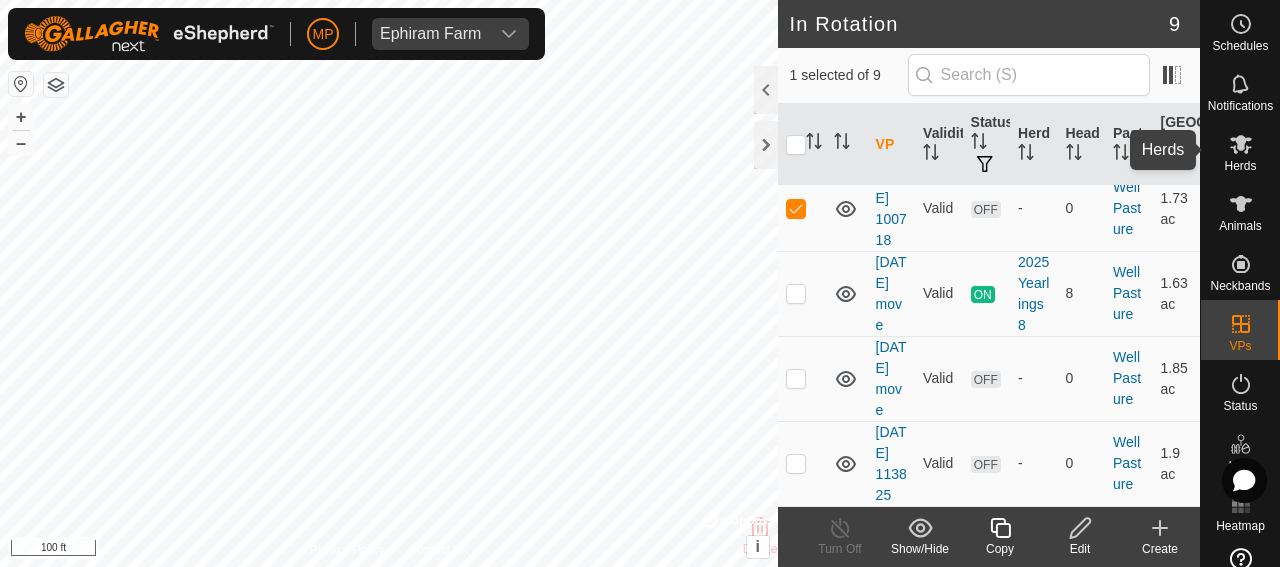 click at bounding box center [1241, 144] 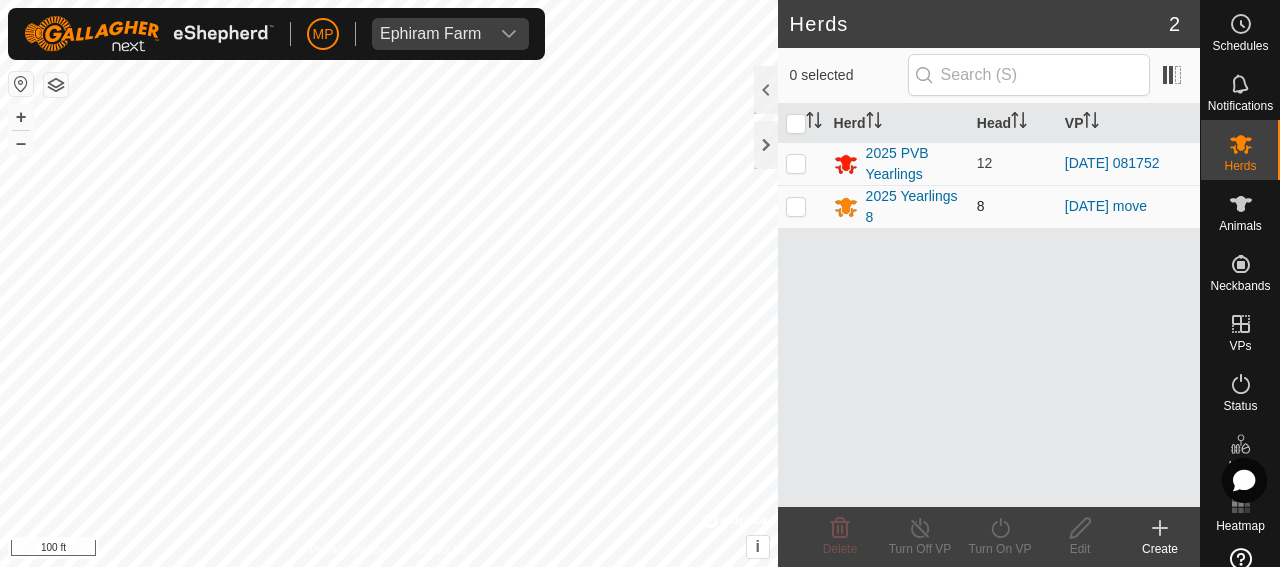 click at bounding box center [796, 206] 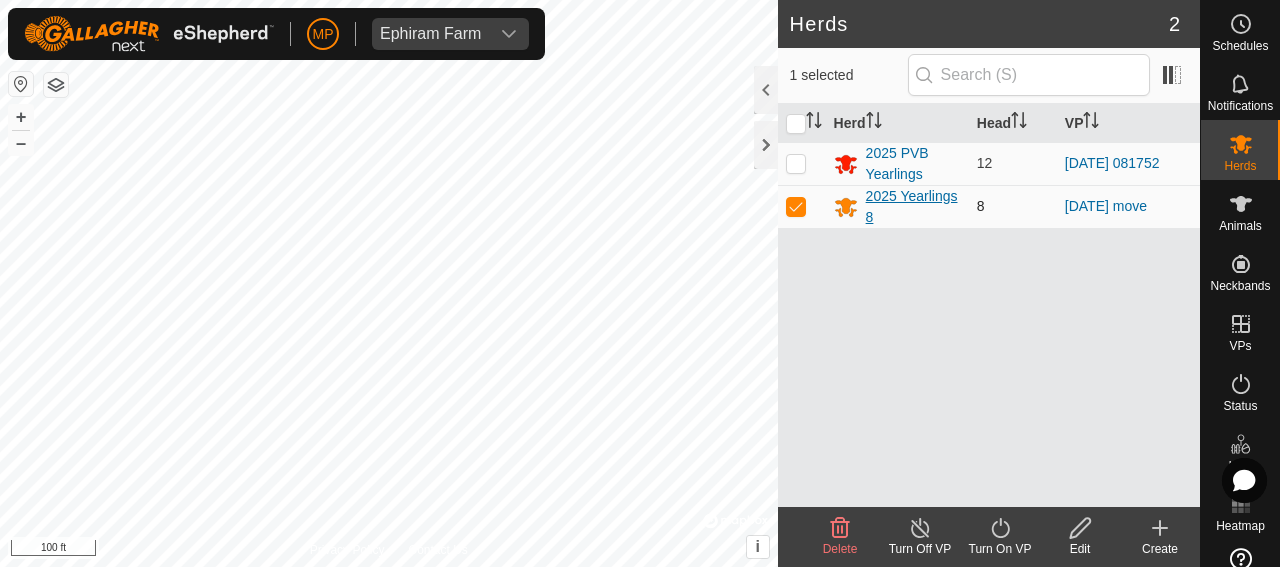 click on "2025 Yearlings 8" at bounding box center [913, 207] 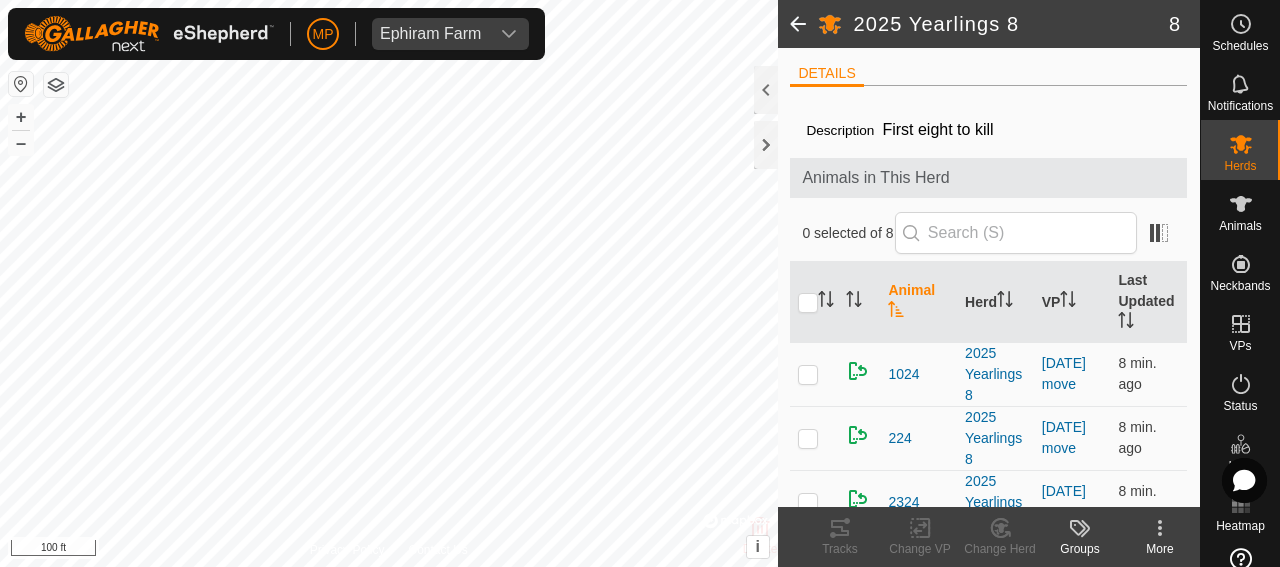 scroll, scrollTop: 0, scrollLeft: 0, axis: both 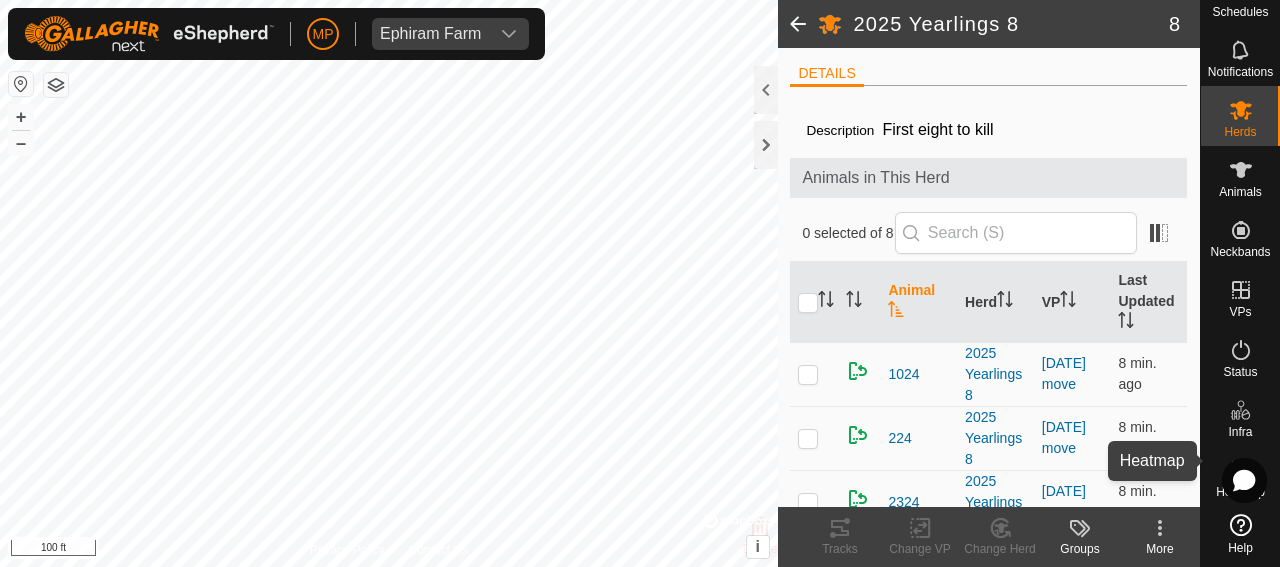 click 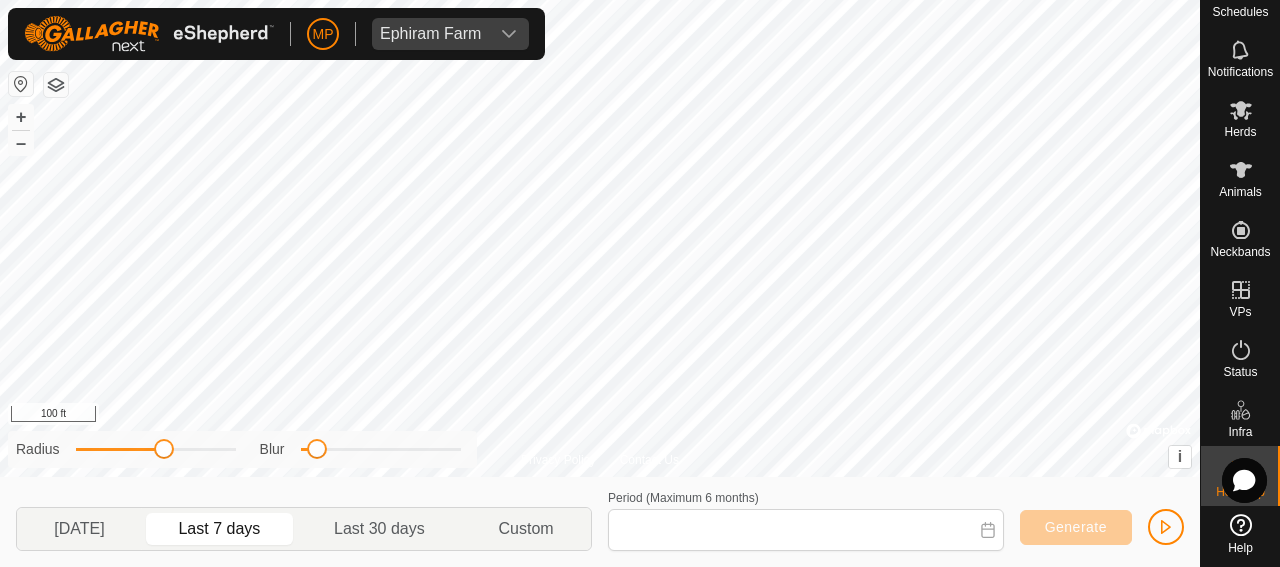 type on "[DATE] - [DATE]" 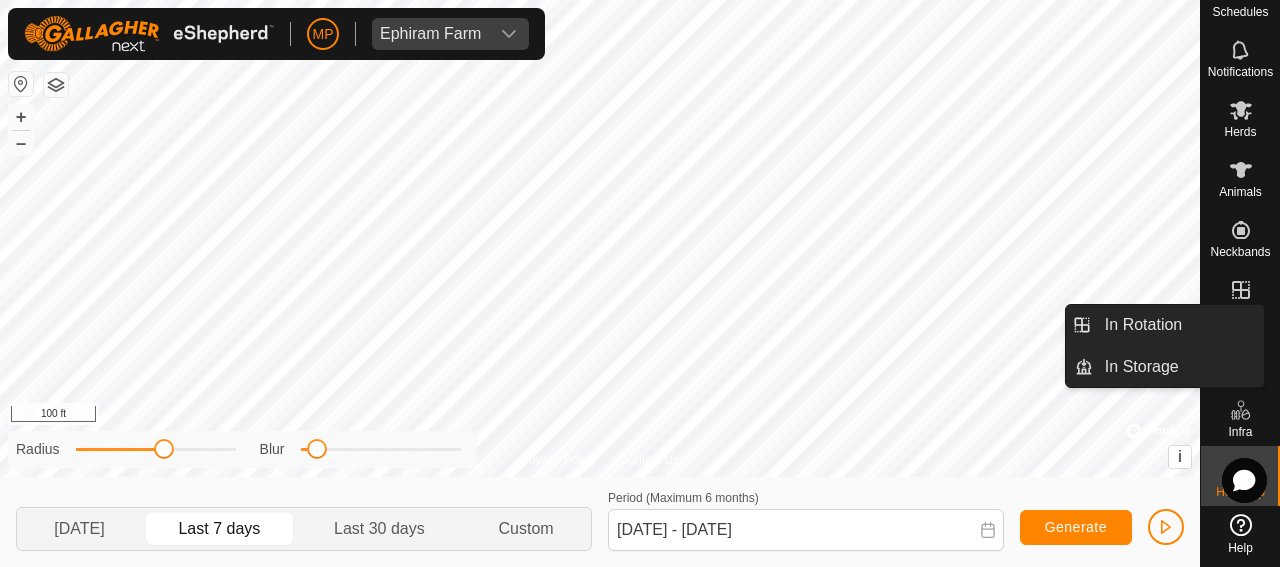 click 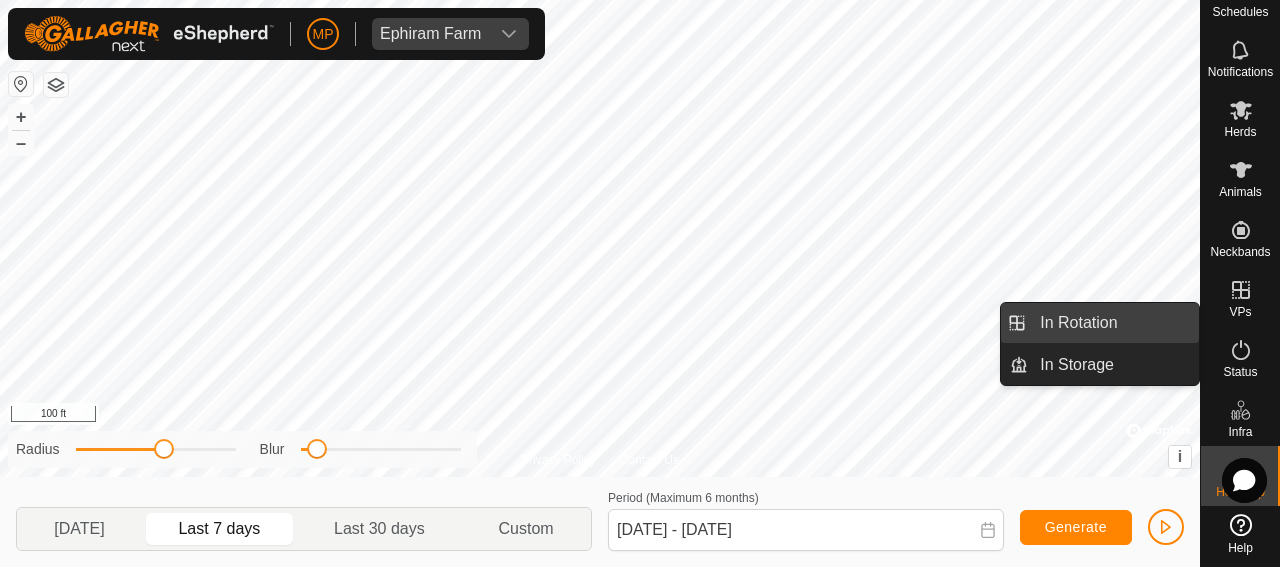 click on "In Rotation" at bounding box center [1113, 323] 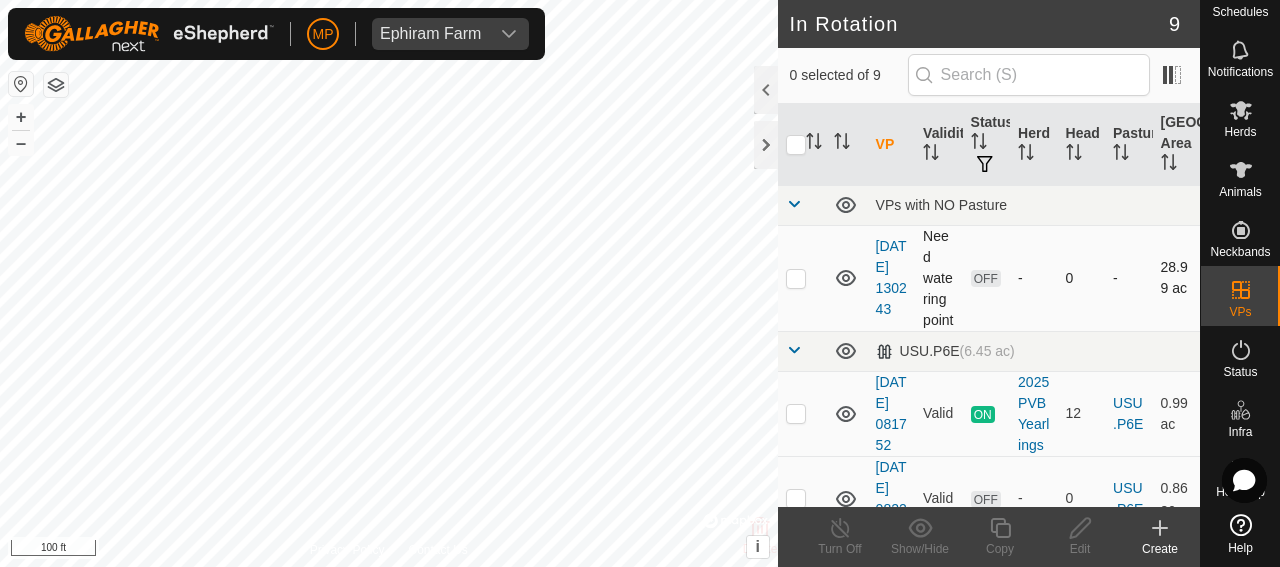 checkbox on "true" 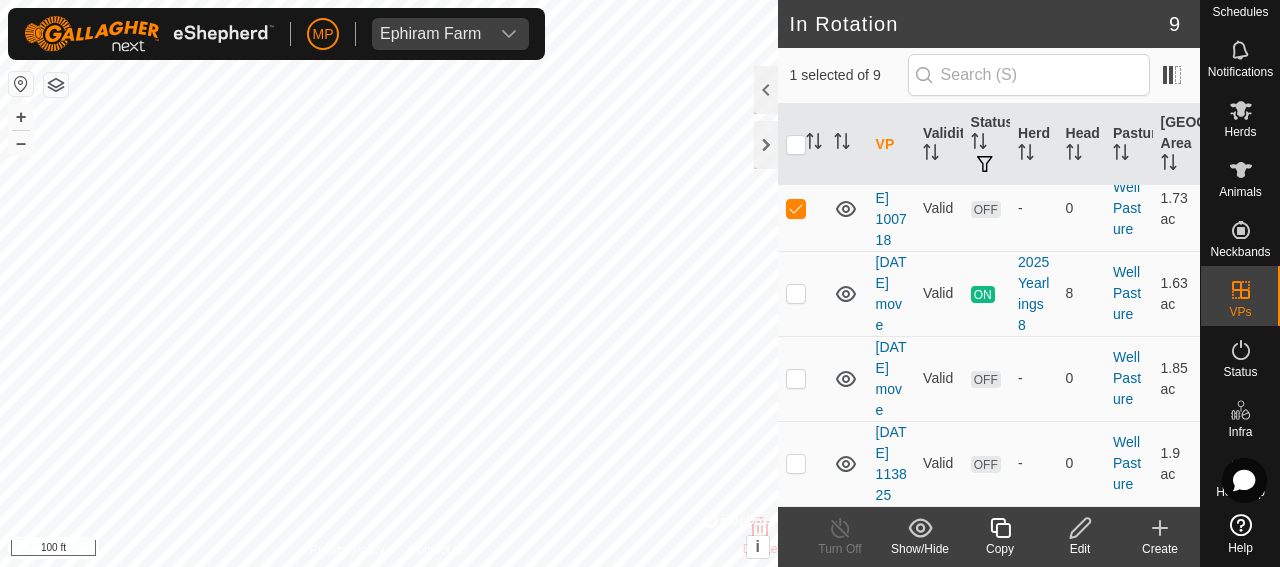 scroll, scrollTop: 600, scrollLeft: 0, axis: vertical 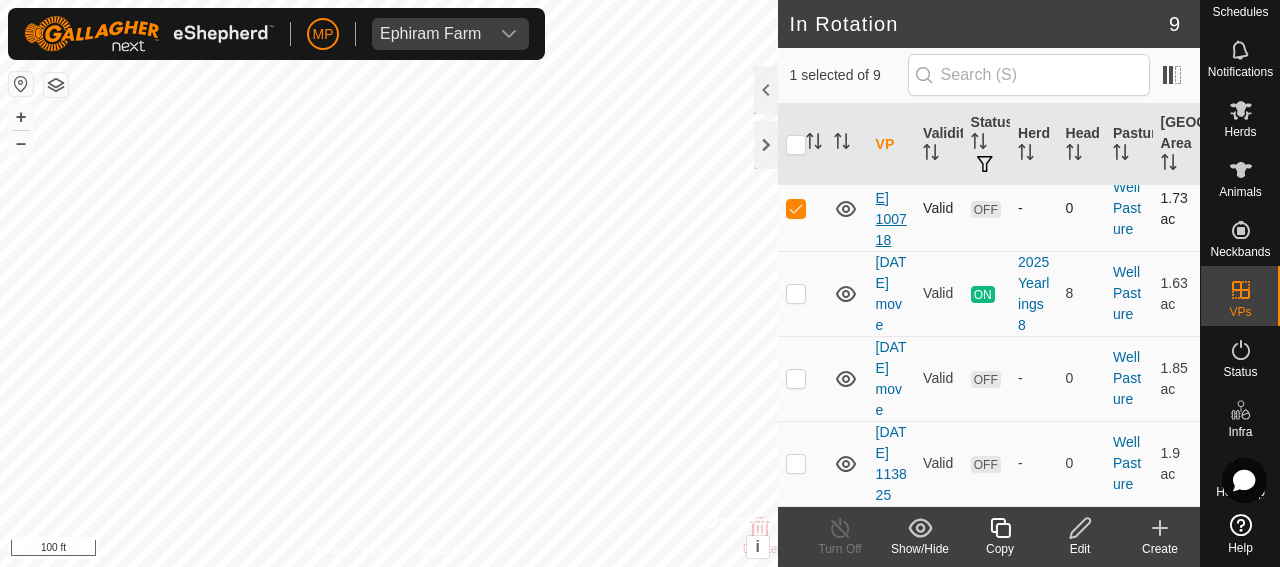 click on "[DATE] 100718" at bounding box center [891, 208] 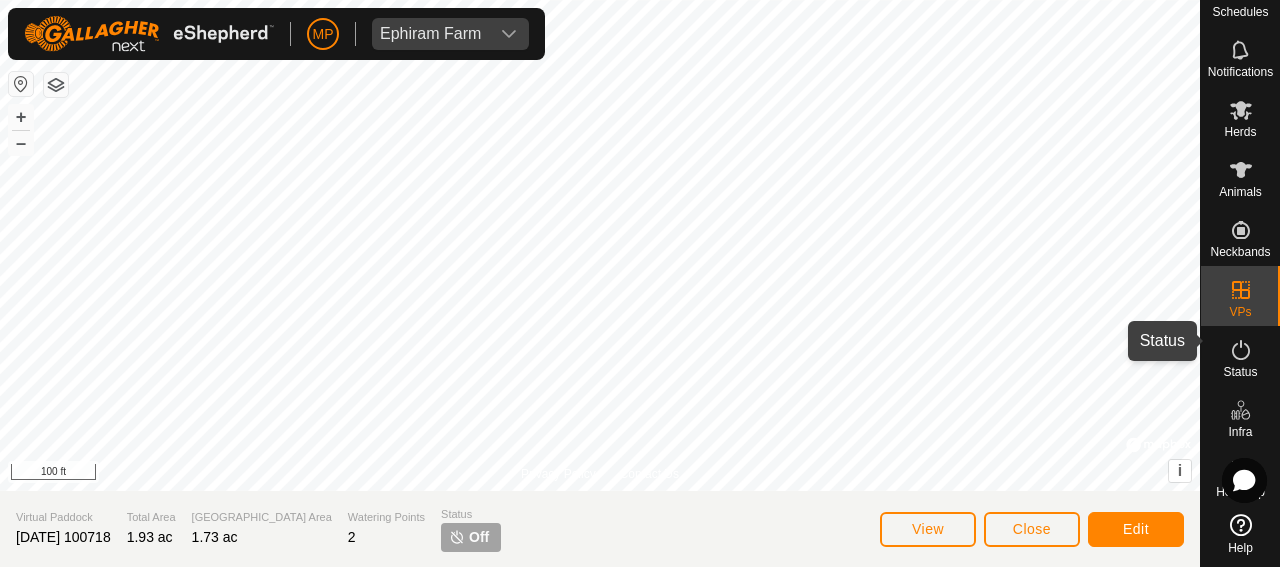 click 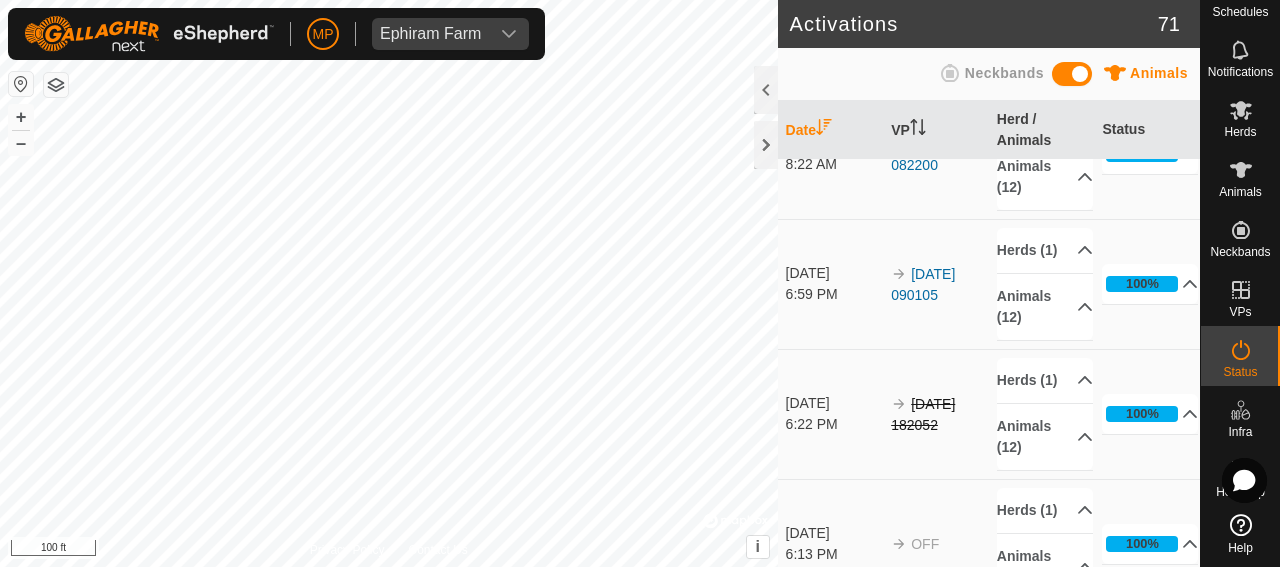 scroll, scrollTop: 0, scrollLeft: 0, axis: both 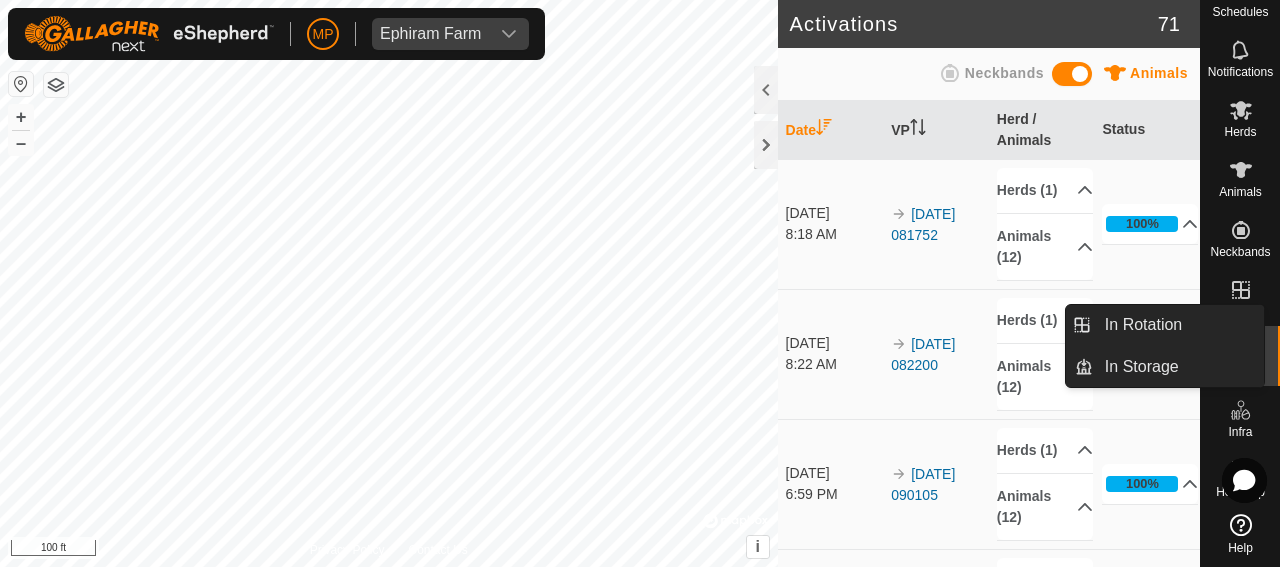 click 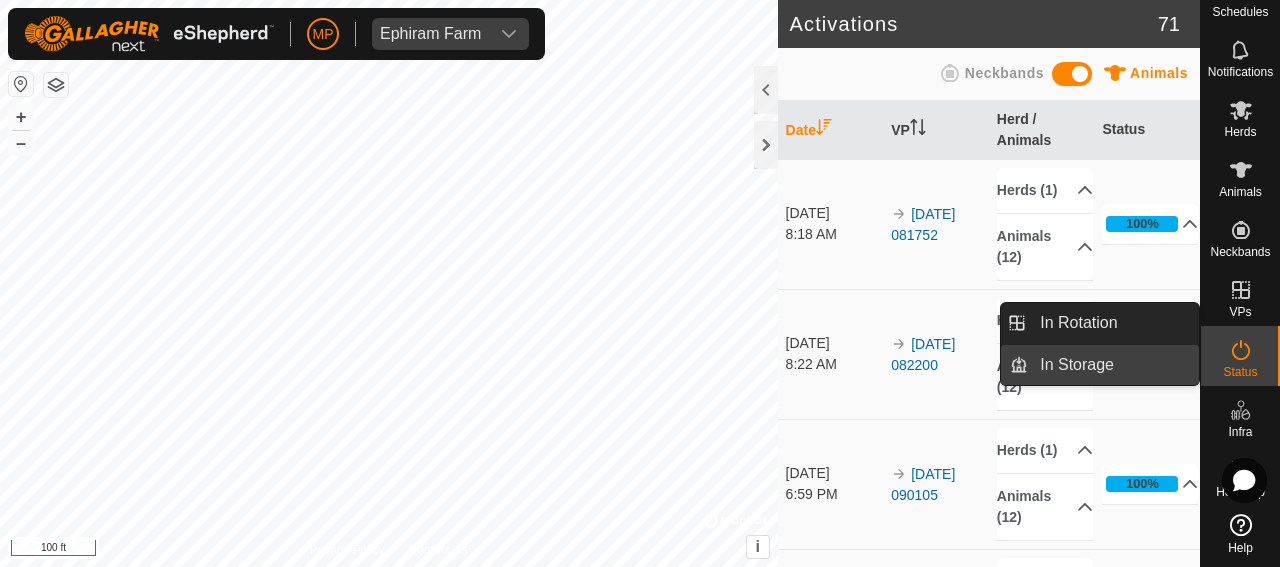 click on "In Storage" at bounding box center (1113, 365) 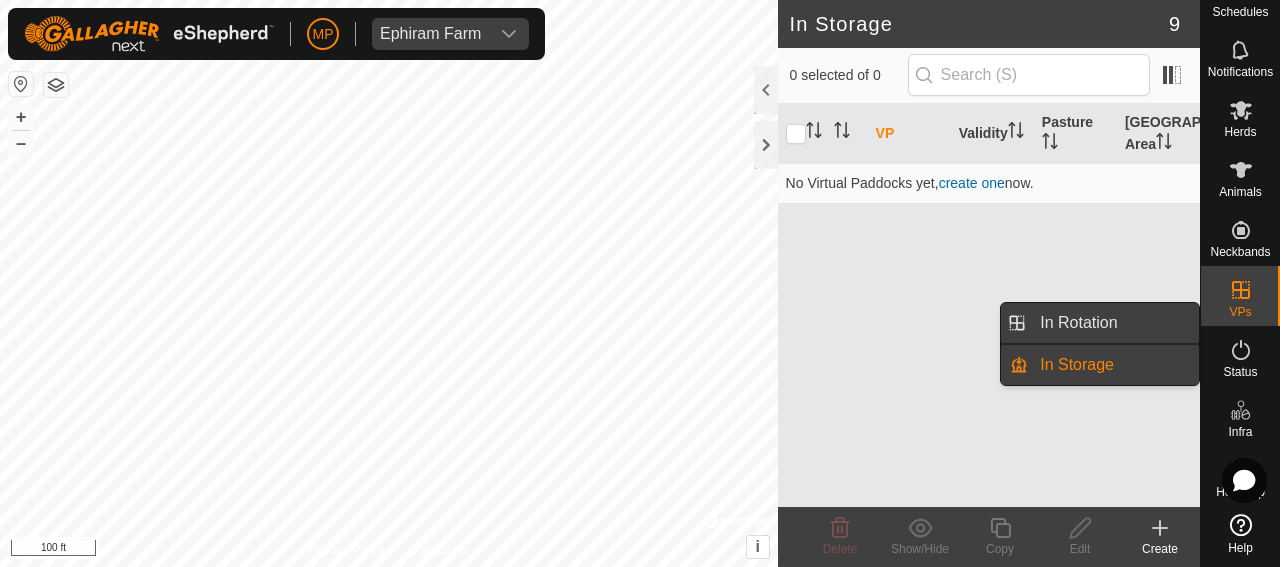 click on "In Rotation" at bounding box center (1113, 323) 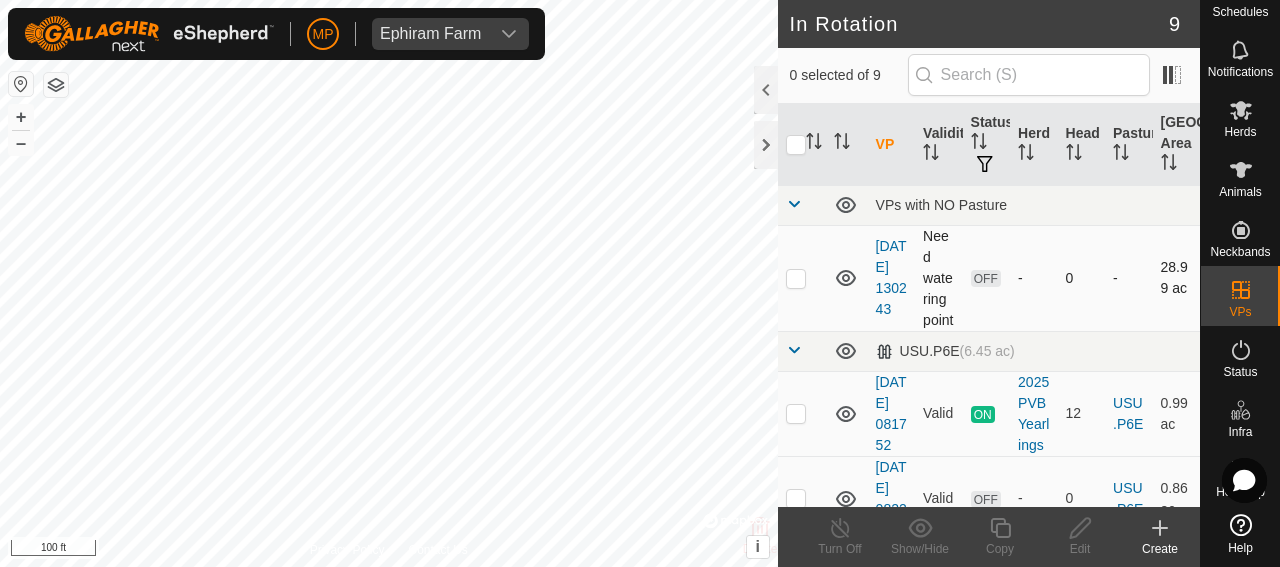 checkbox on "true" 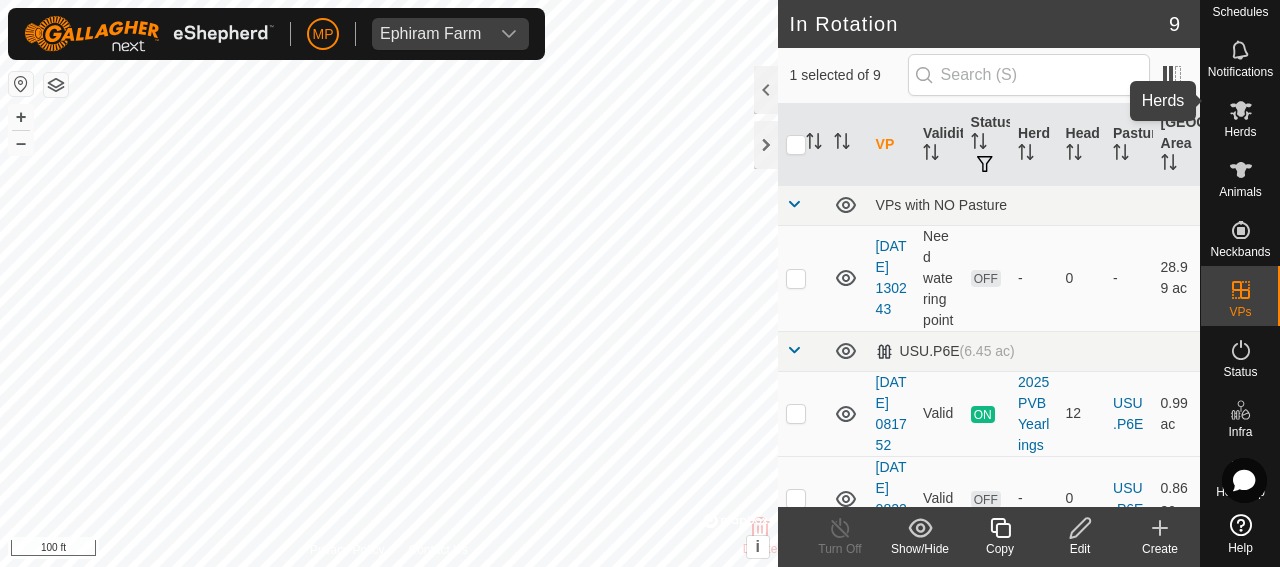 click 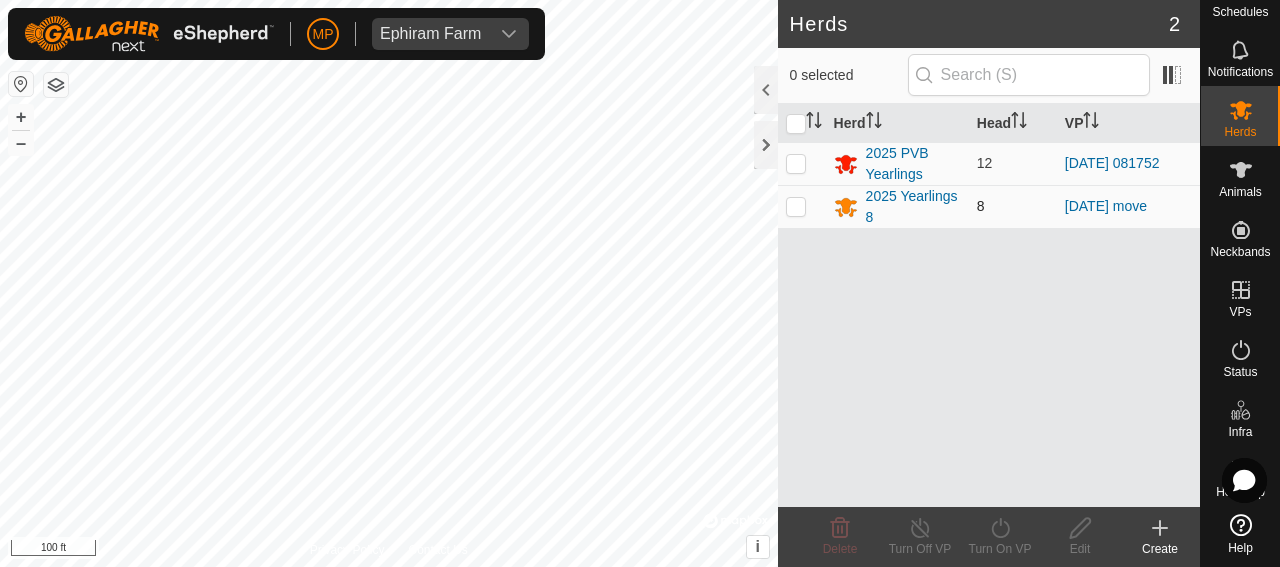 click at bounding box center (796, 206) 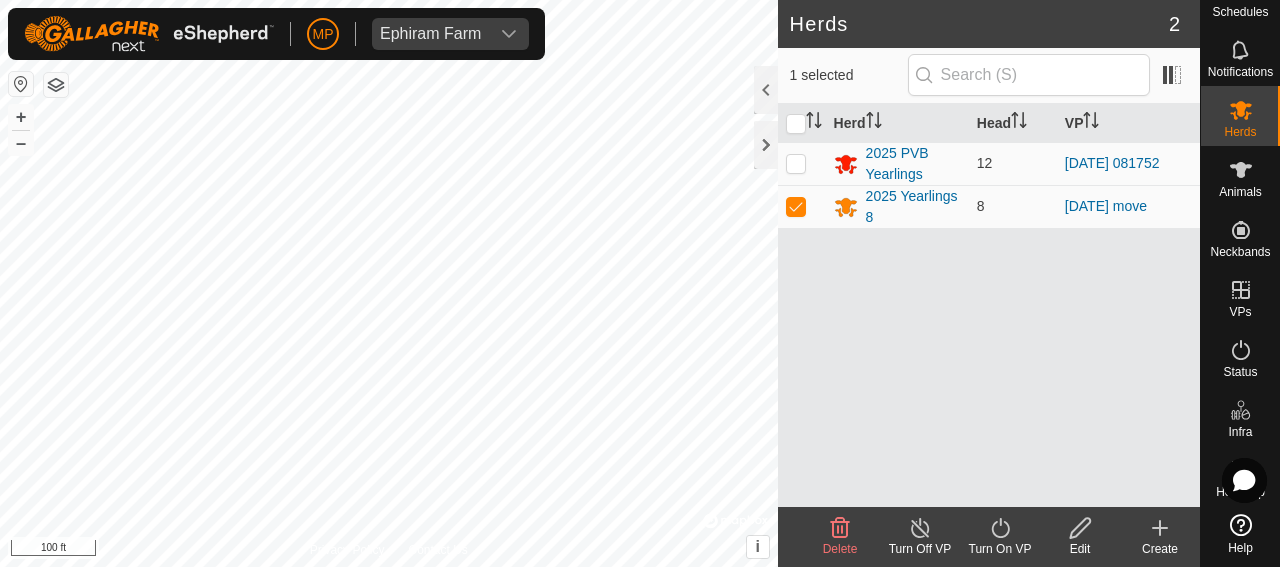 click 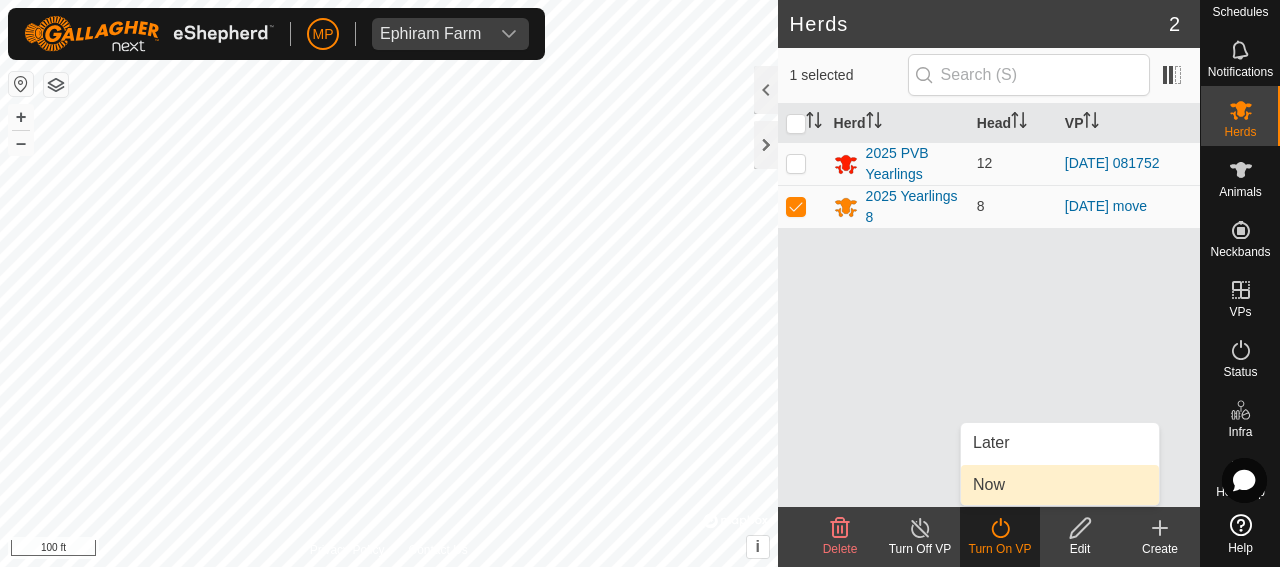 click on "Now" at bounding box center [1060, 485] 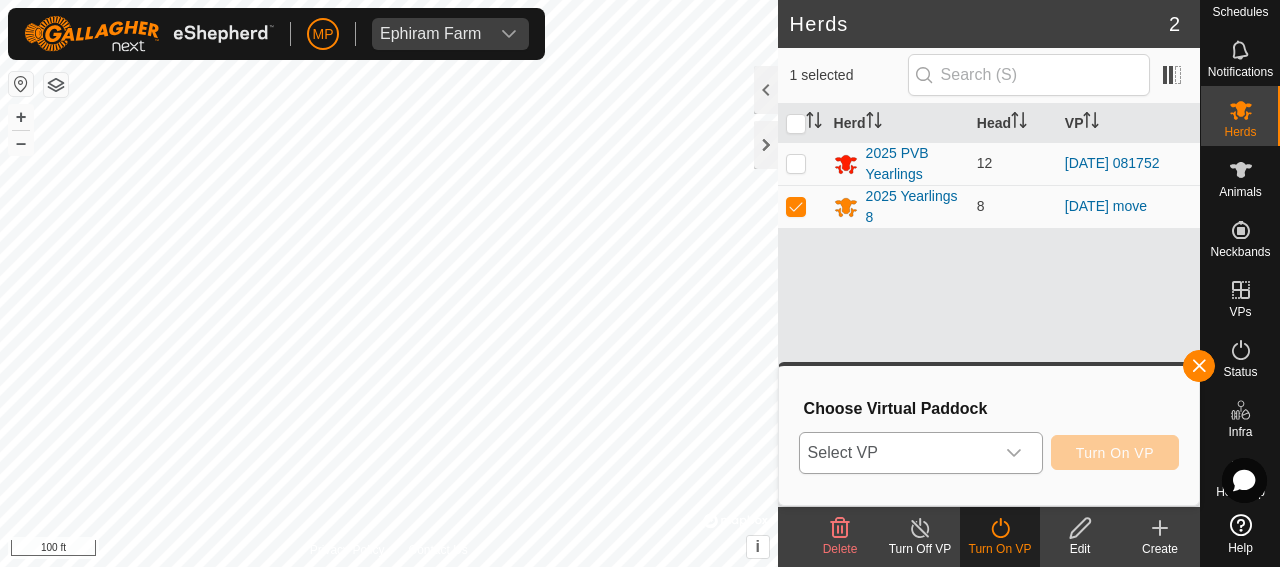 click 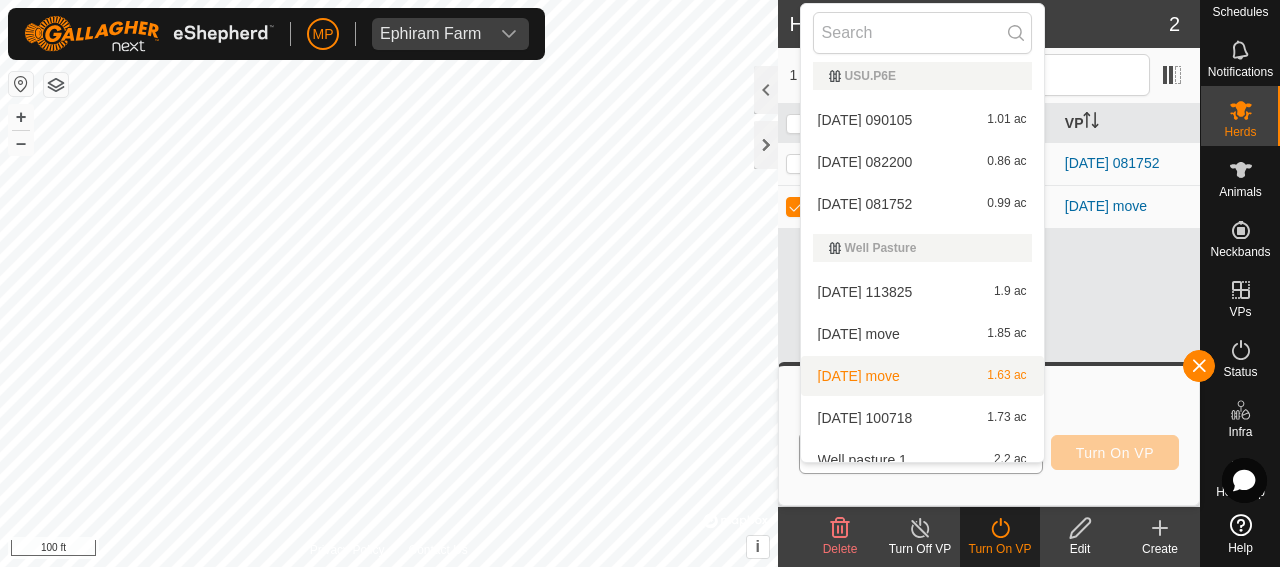 scroll, scrollTop: 114, scrollLeft: 0, axis: vertical 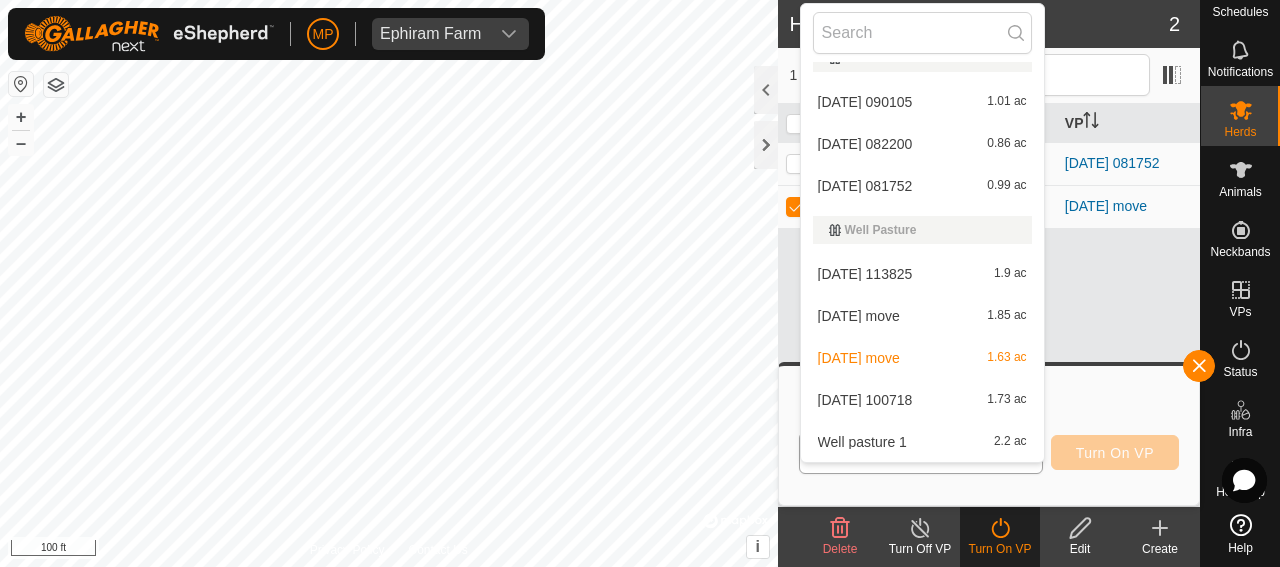 click on "[DATE] 100718  1.73 ac" at bounding box center (922, 400) 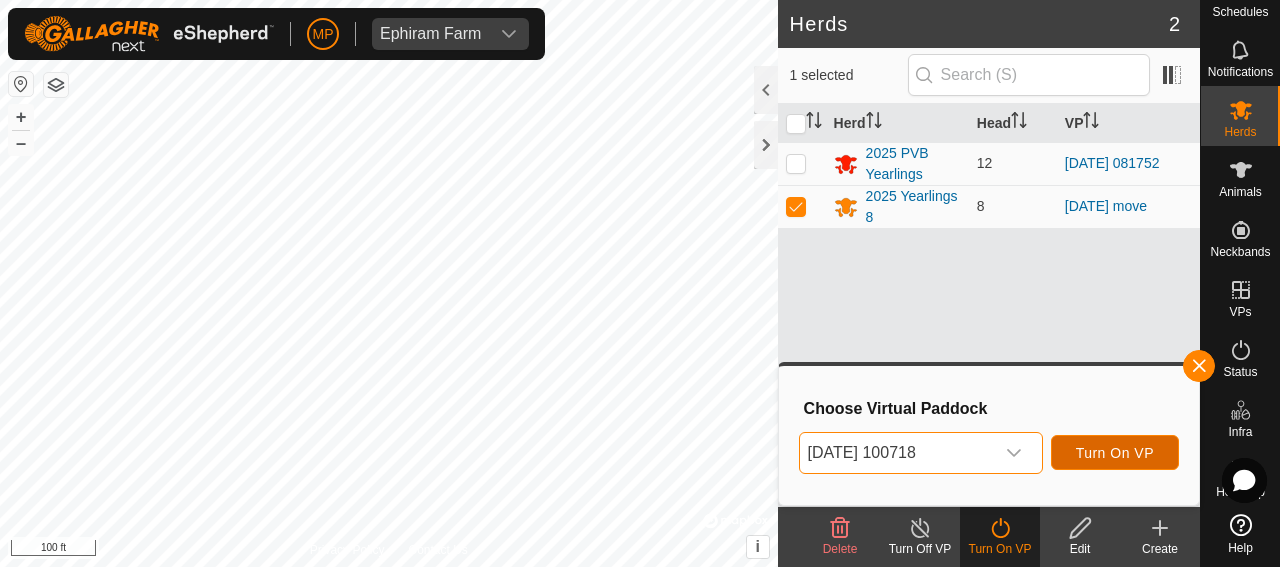 click on "Turn On VP" at bounding box center [1115, 453] 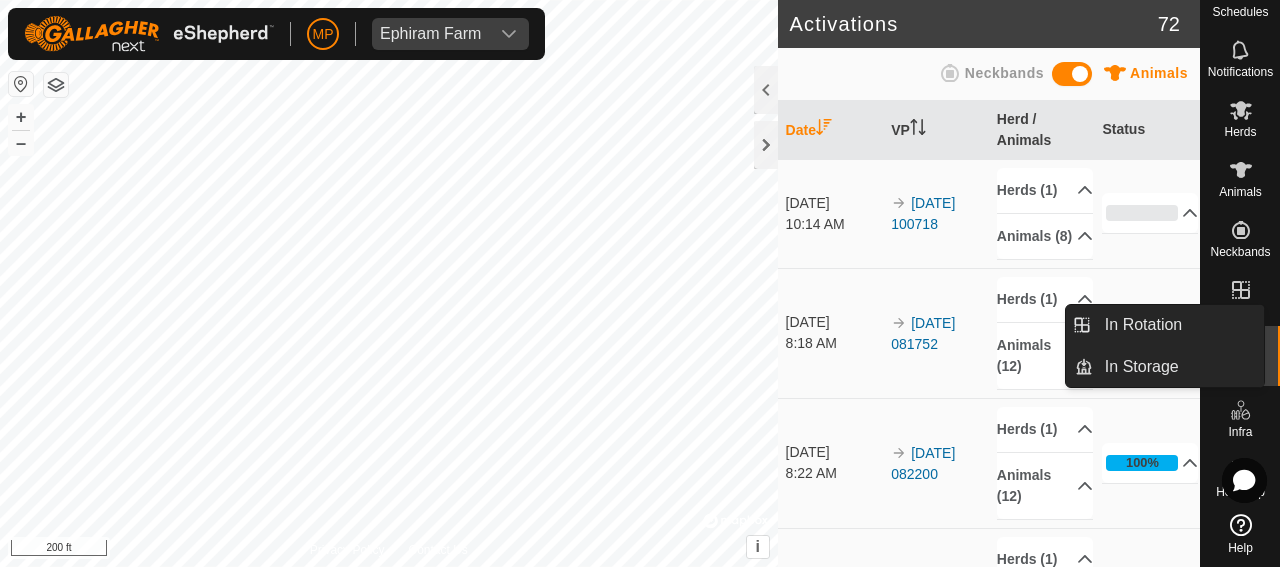 click 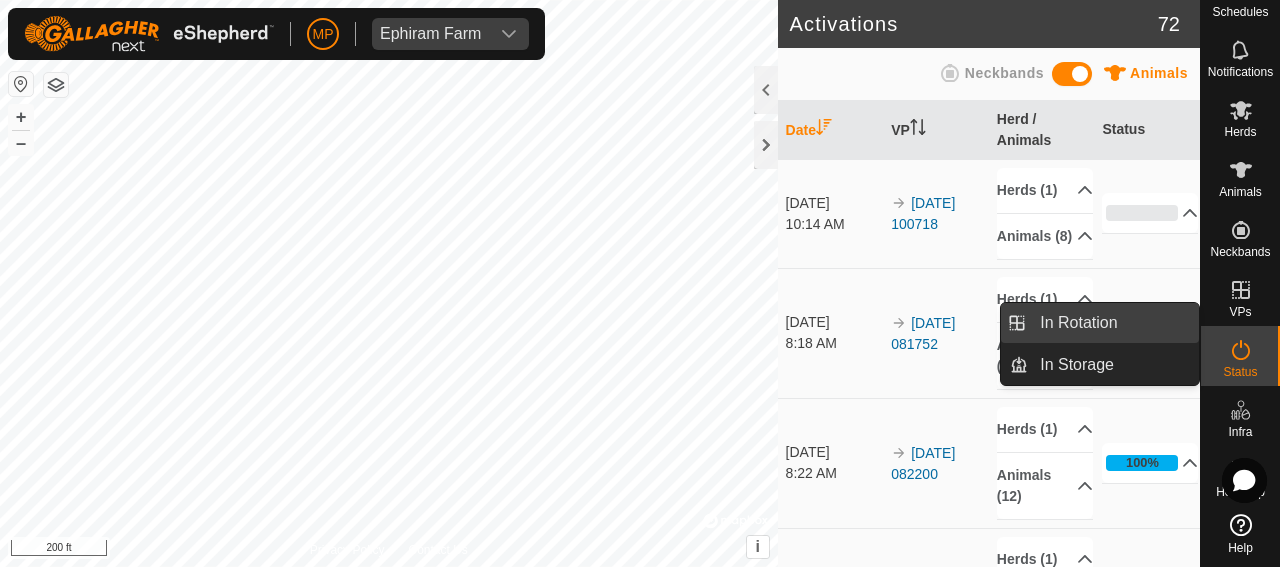 click on "In Rotation" at bounding box center [1113, 323] 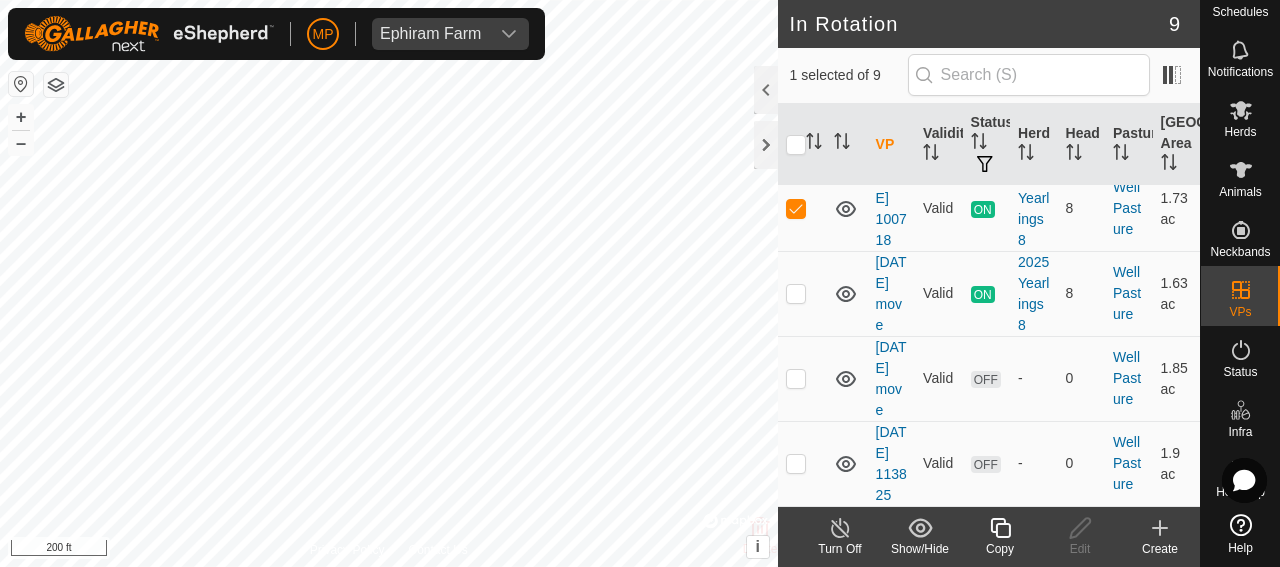 scroll, scrollTop: 600, scrollLeft: 0, axis: vertical 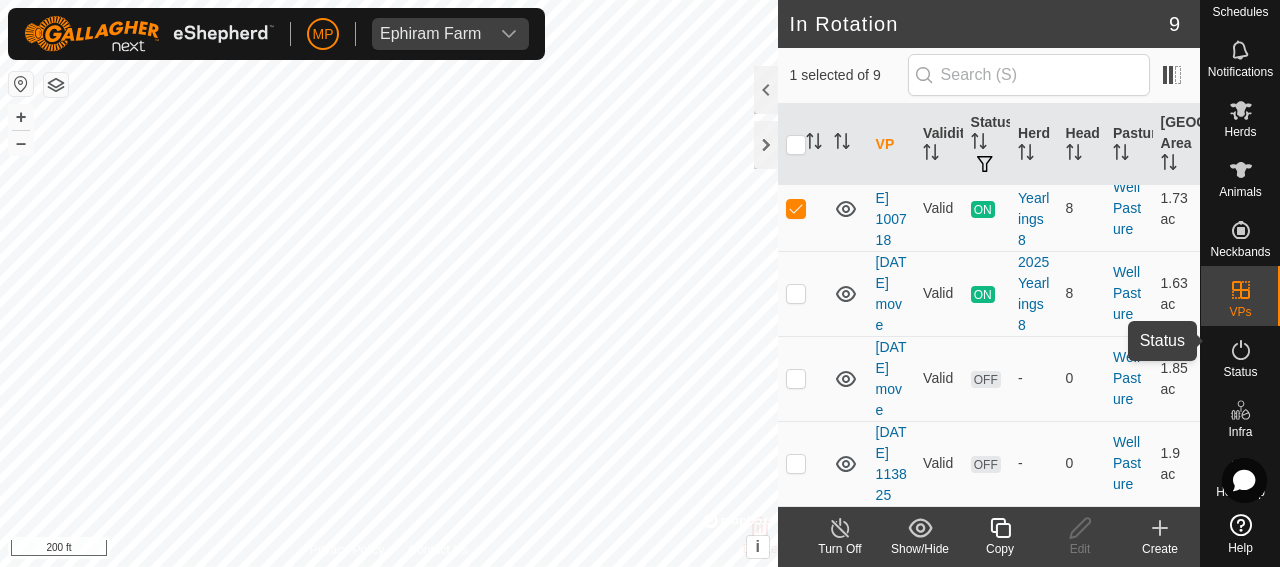 click 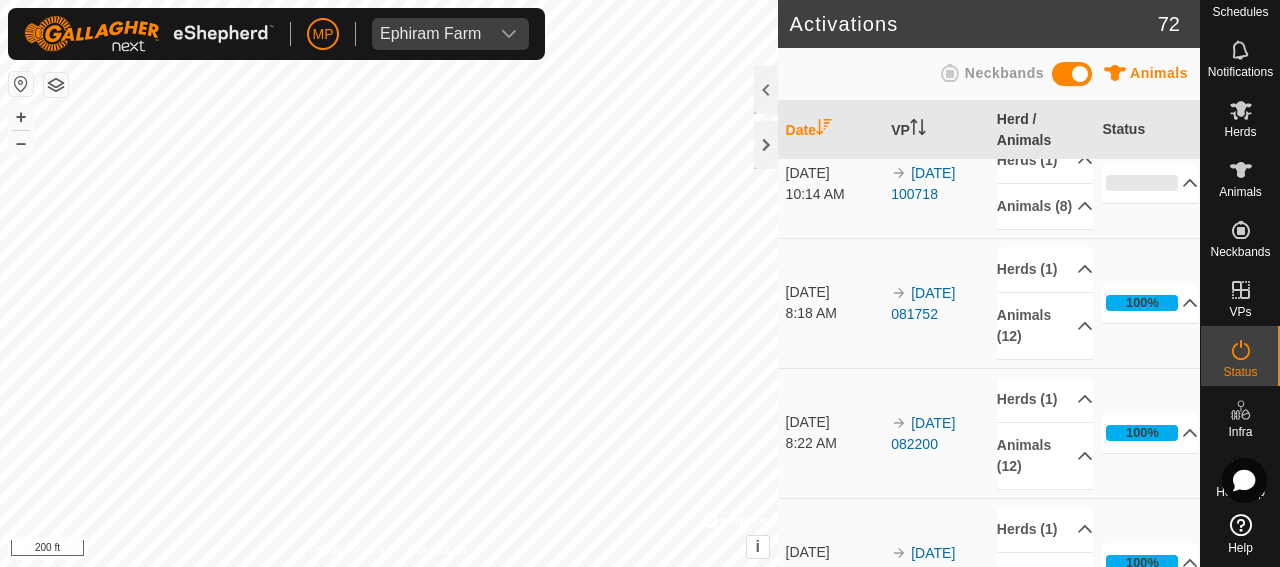 scroll, scrollTop: 0, scrollLeft: 0, axis: both 